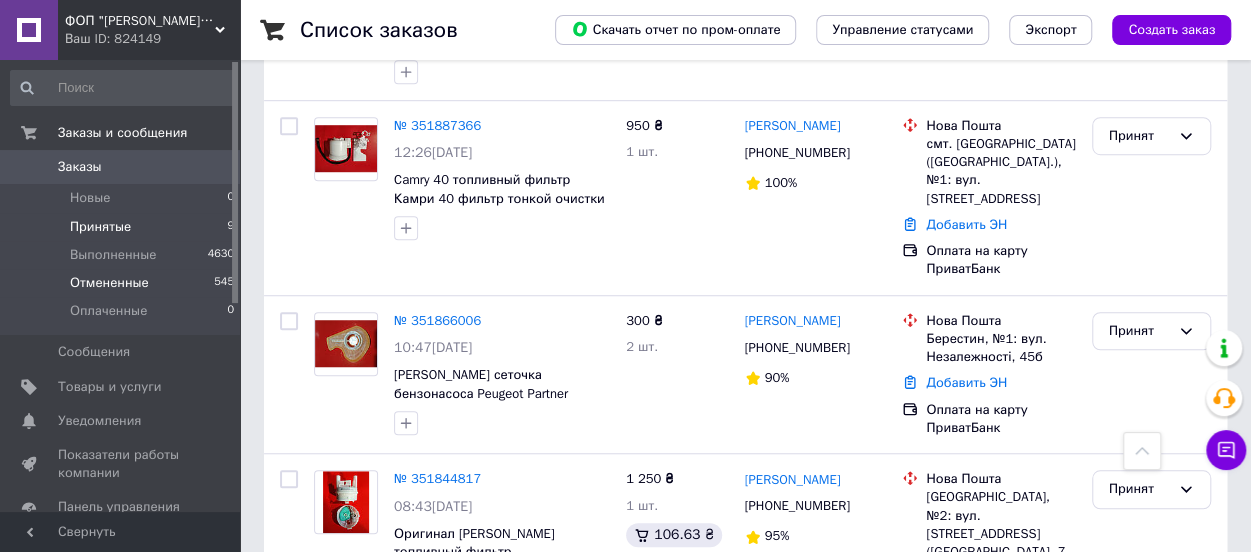scroll, scrollTop: 500, scrollLeft: 0, axis: vertical 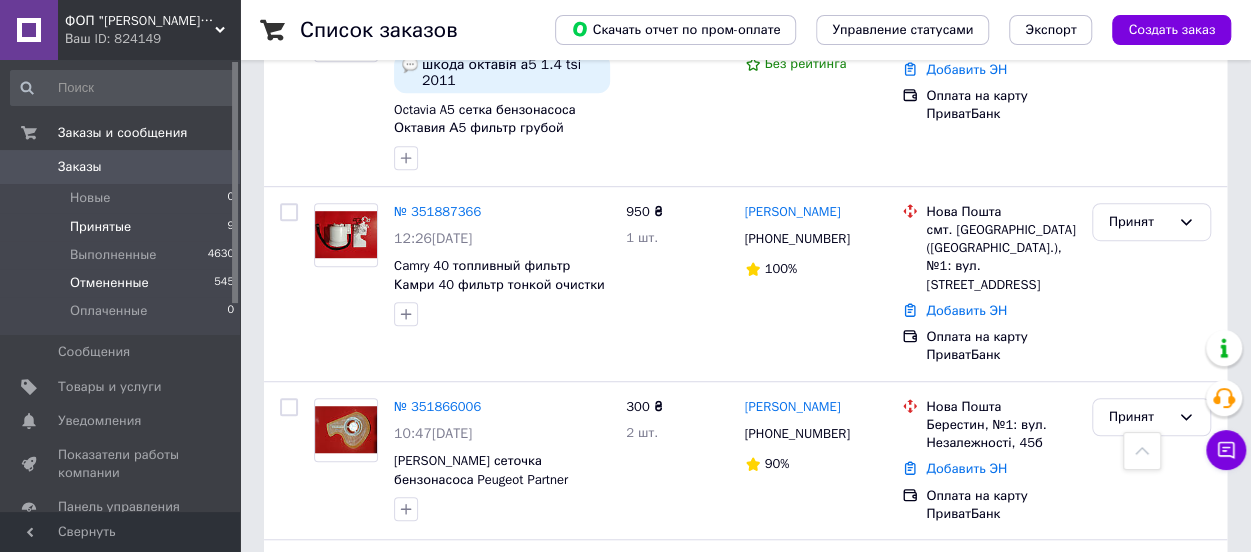 click on "Отмененные" at bounding box center [109, 283] 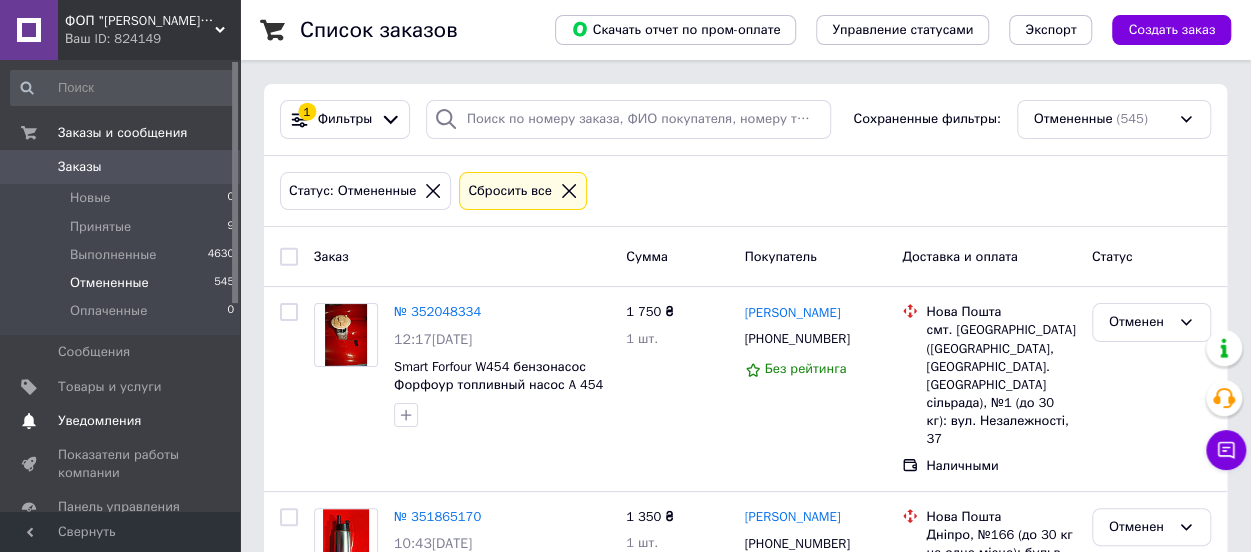 scroll, scrollTop: 300, scrollLeft: 0, axis: vertical 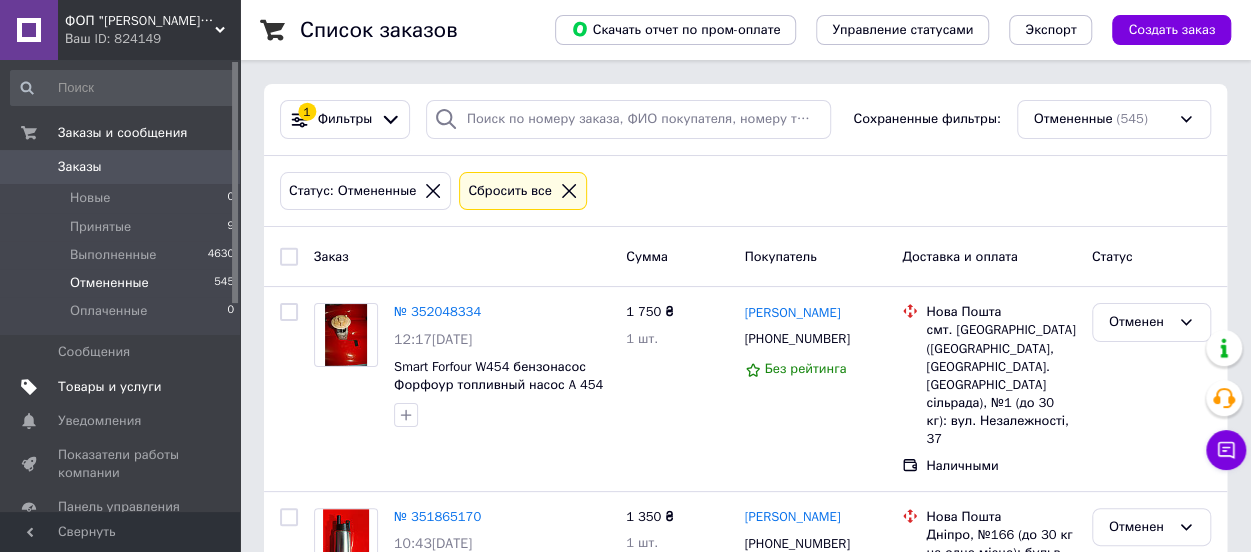 click on "Товары и услуги" at bounding box center [110, 387] 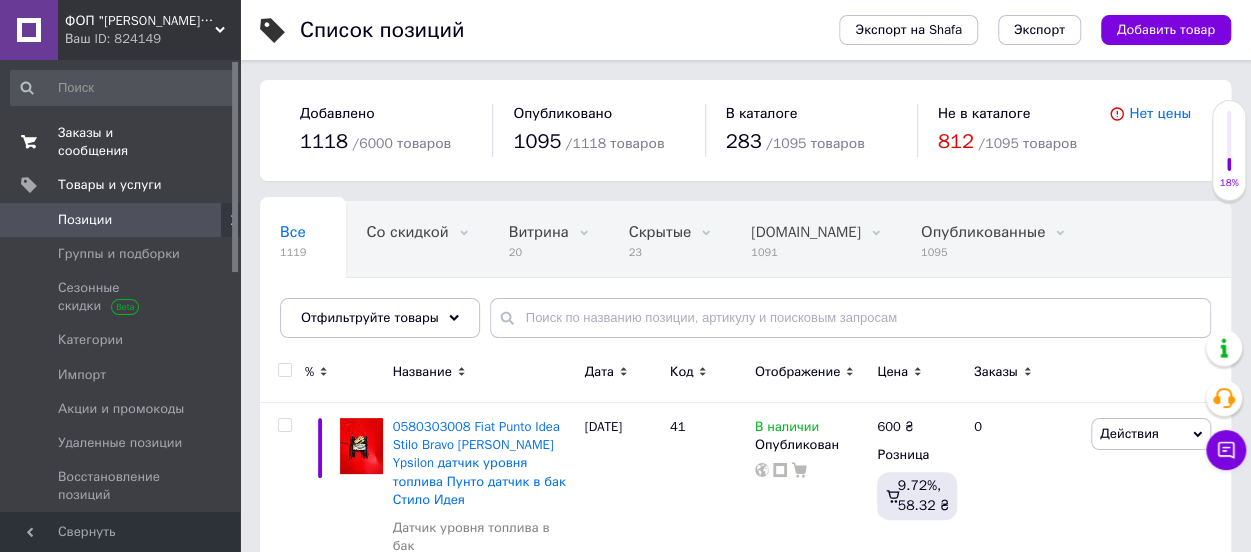 click on "Заказы и сообщения" at bounding box center [121, 142] 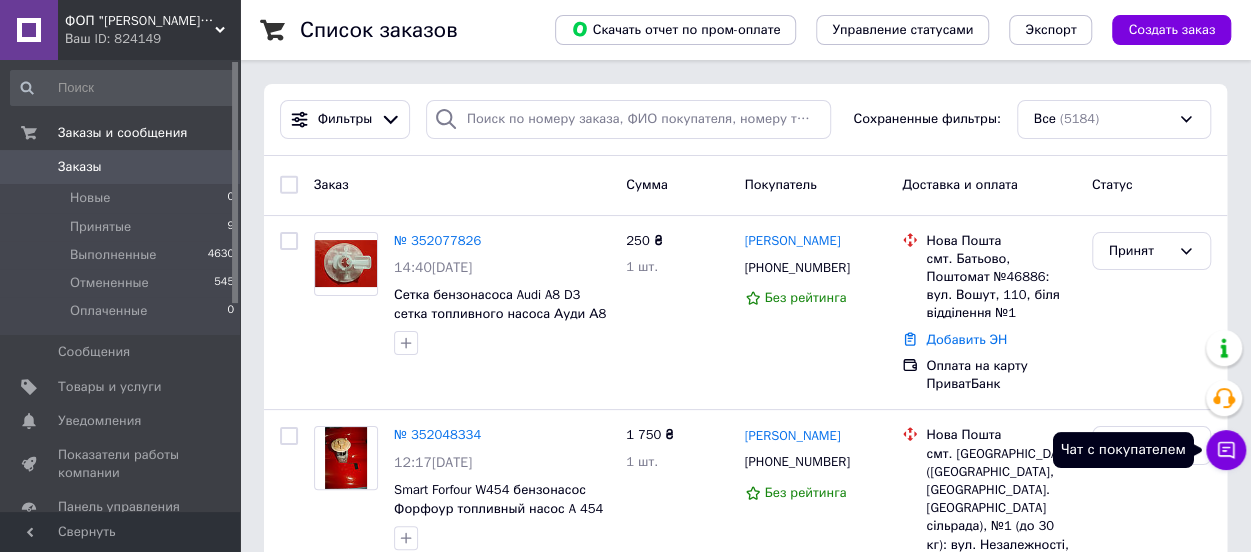 click 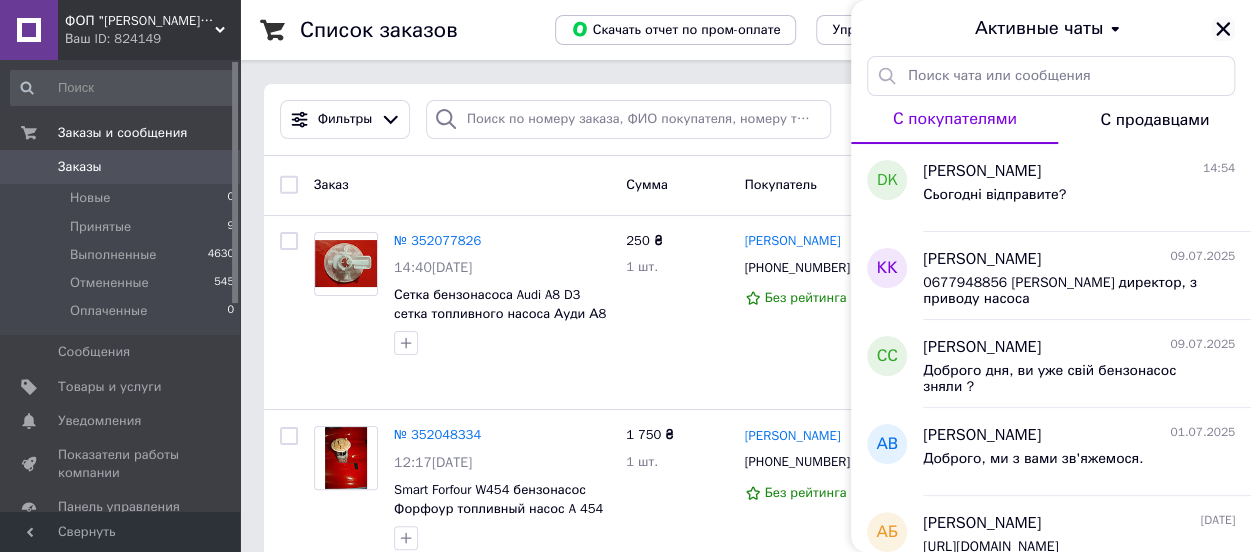 click 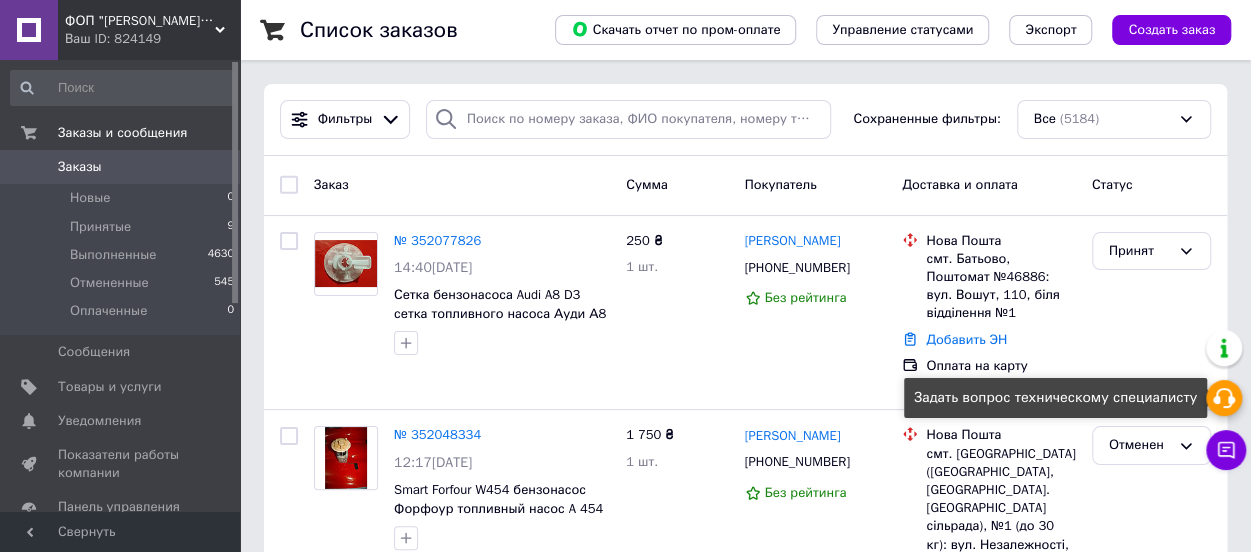 click 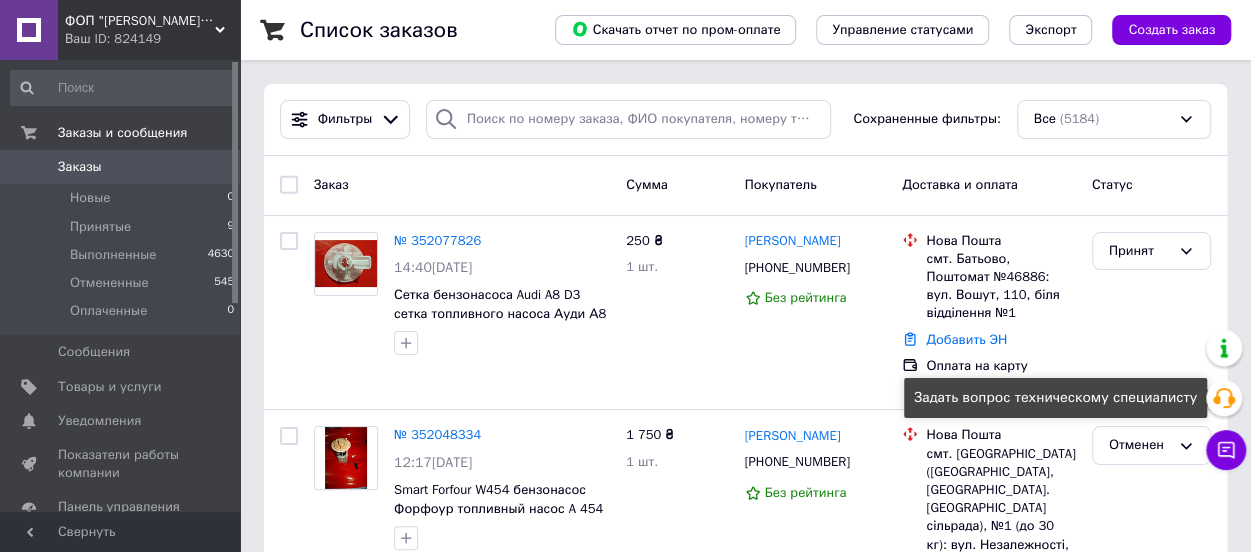 click on "Создать заказ" at bounding box center (1171, 30) 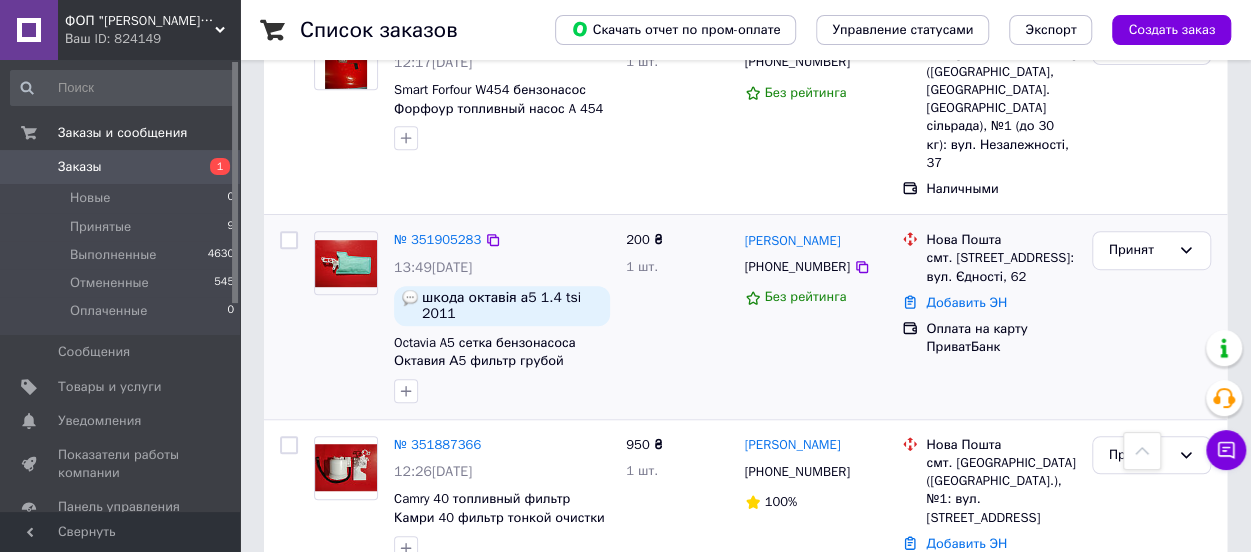 scroll, scrollTop: 0, scrollLeft: 0, axis: both 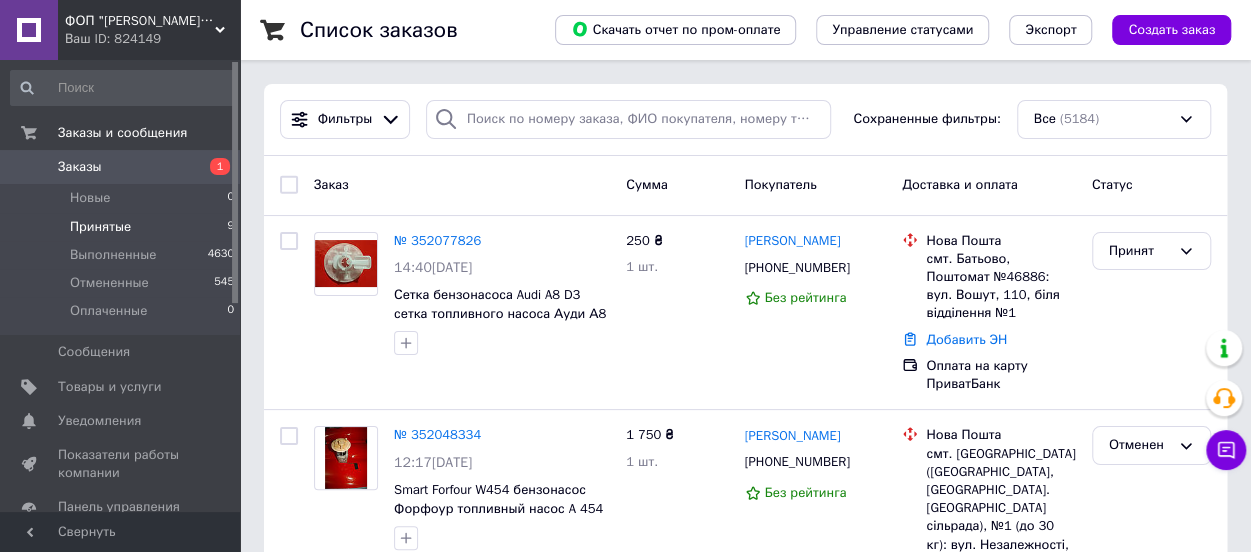 click on "Принятые" at bounding box center [100, 227] 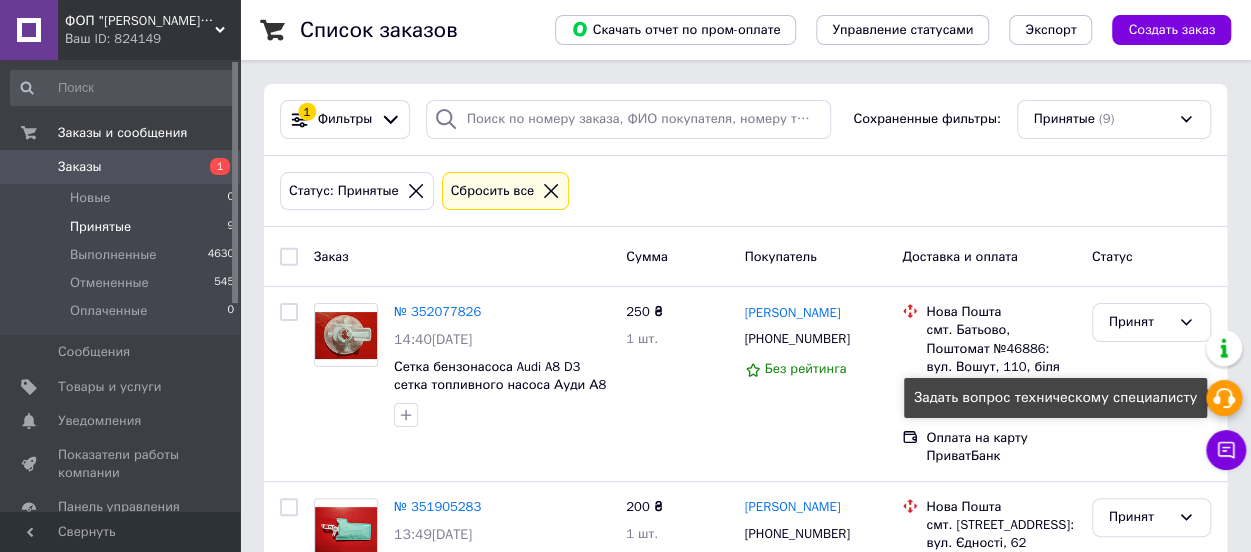 click 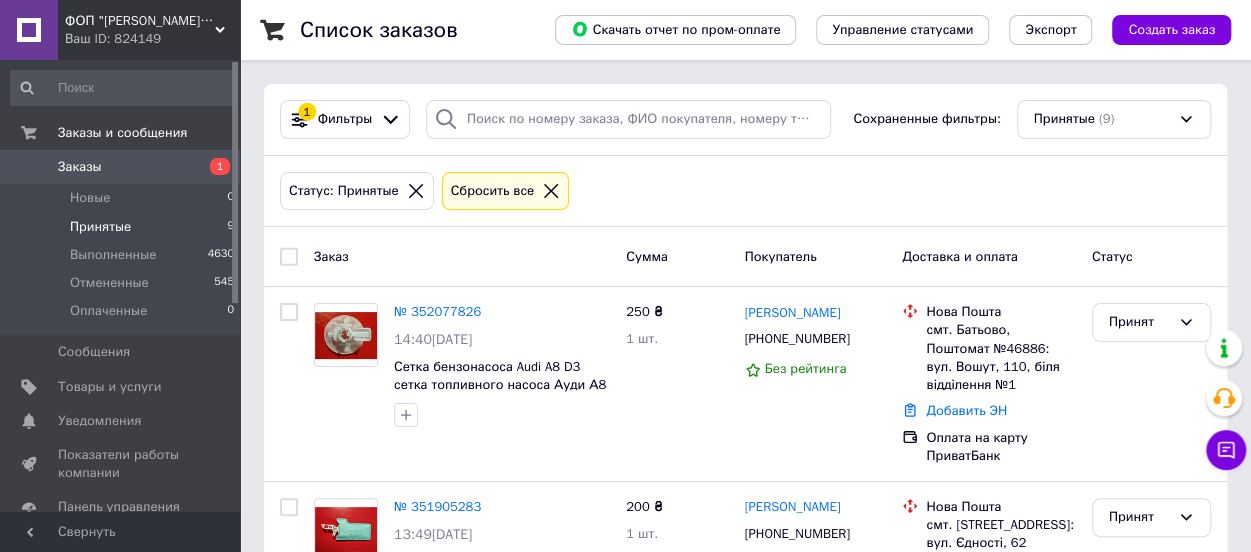 scroll, scrollTop: 0, scrollLeft: 0, axis: both 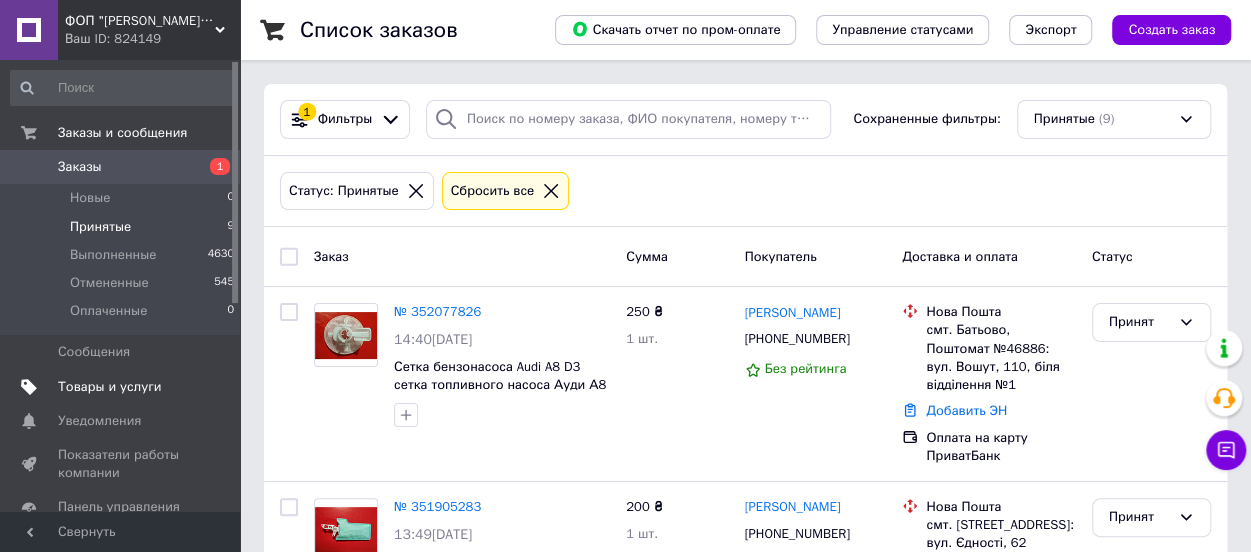 click on "Товары и услуги" at bounding box center [123, 387] 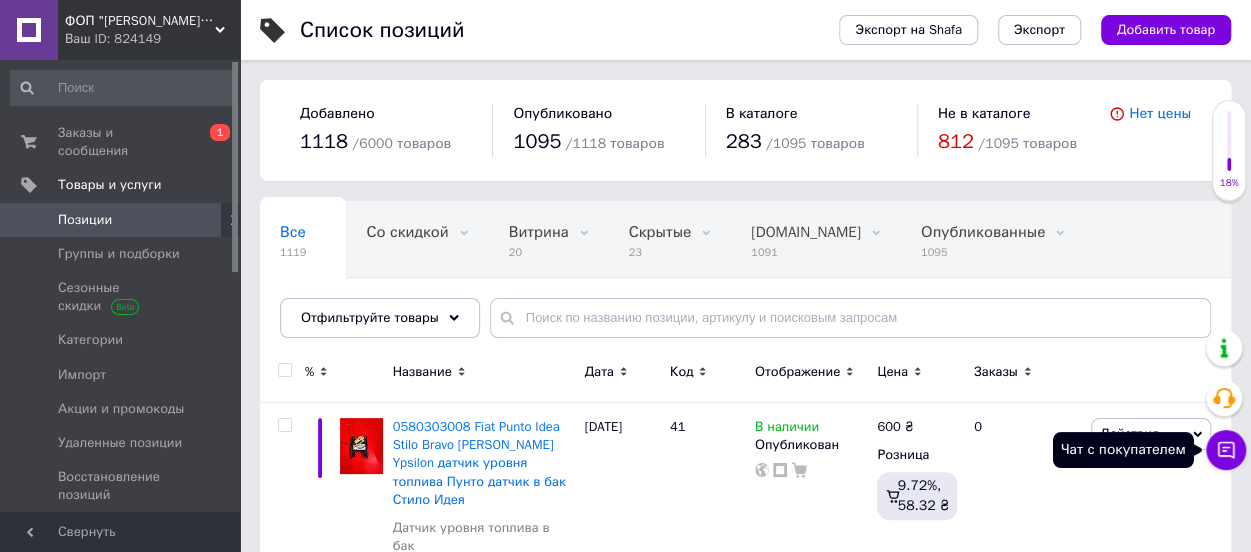click on "Чат с покупателем" at bounding box center [1226, 450] 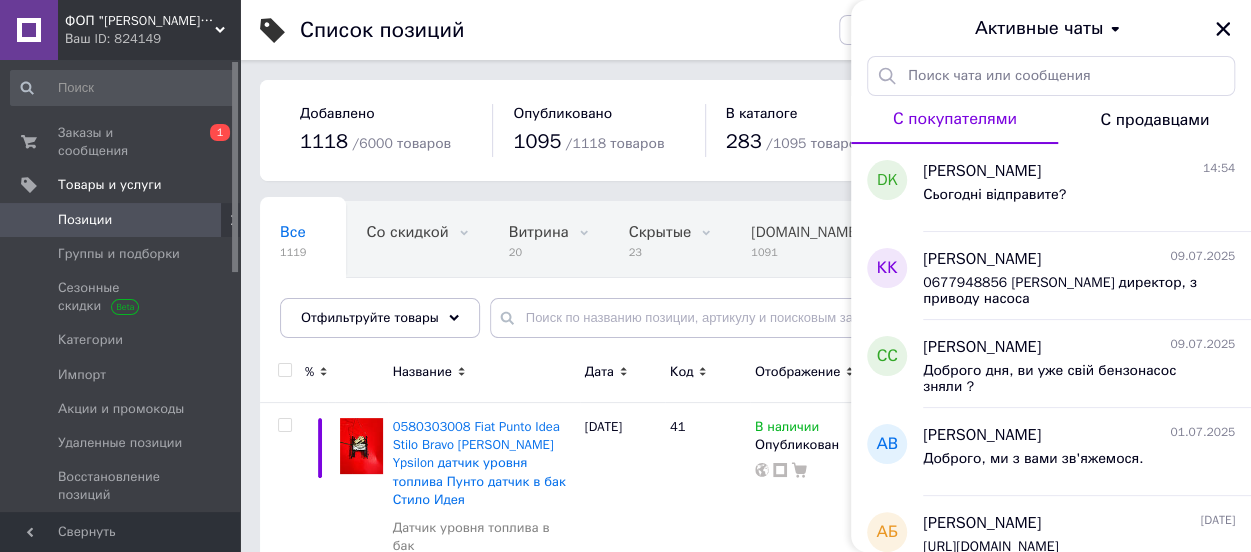 drag, startPoint x: 1222, startPoint y: 22, endPoint x: 1228, endPoint y: 73, distance: 51.351727 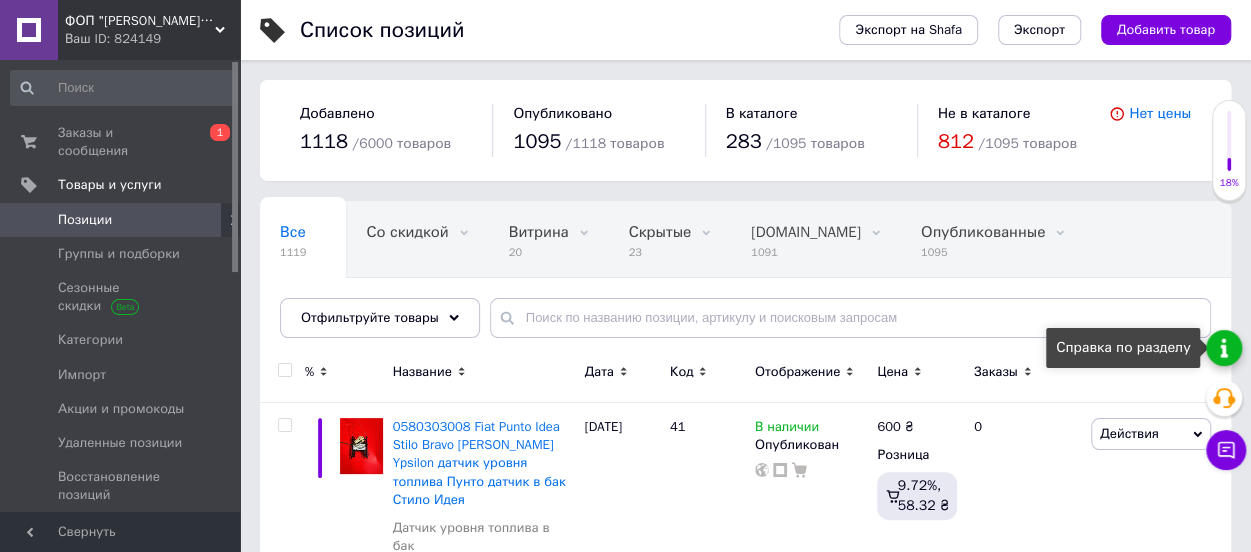 click at bounding box center (1224, 348) 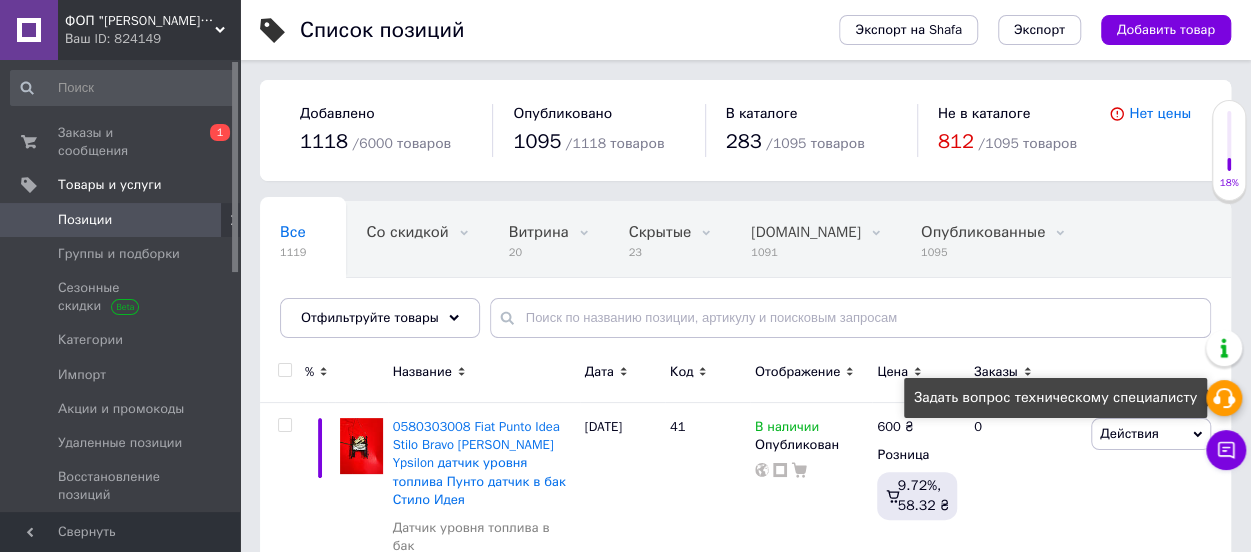 click 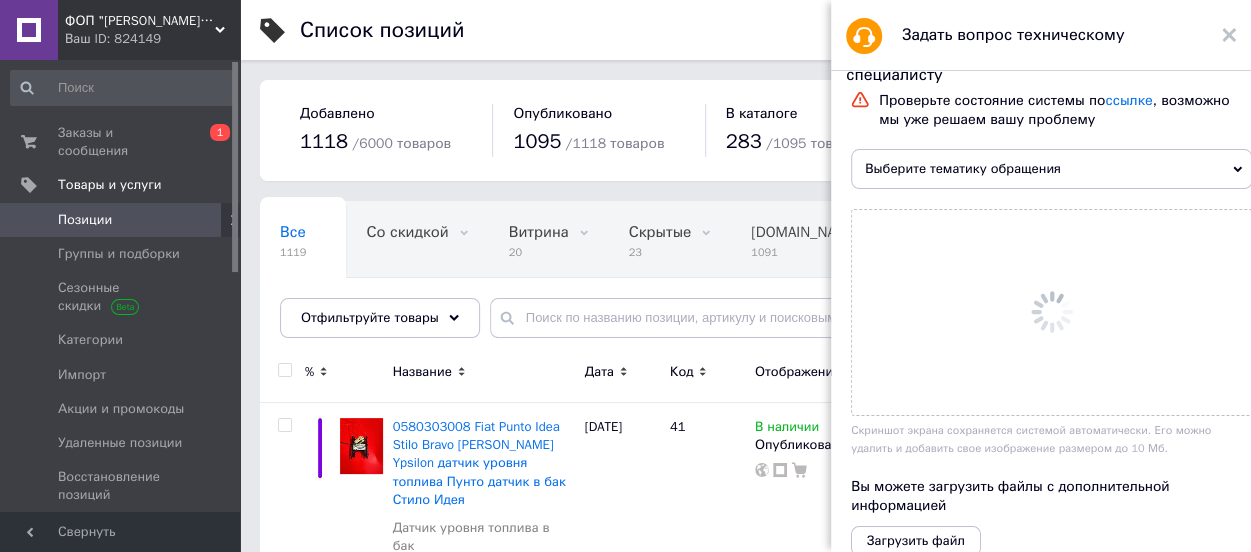 scroll, scrollTop: 0, scrollLeft: 0, axis: both 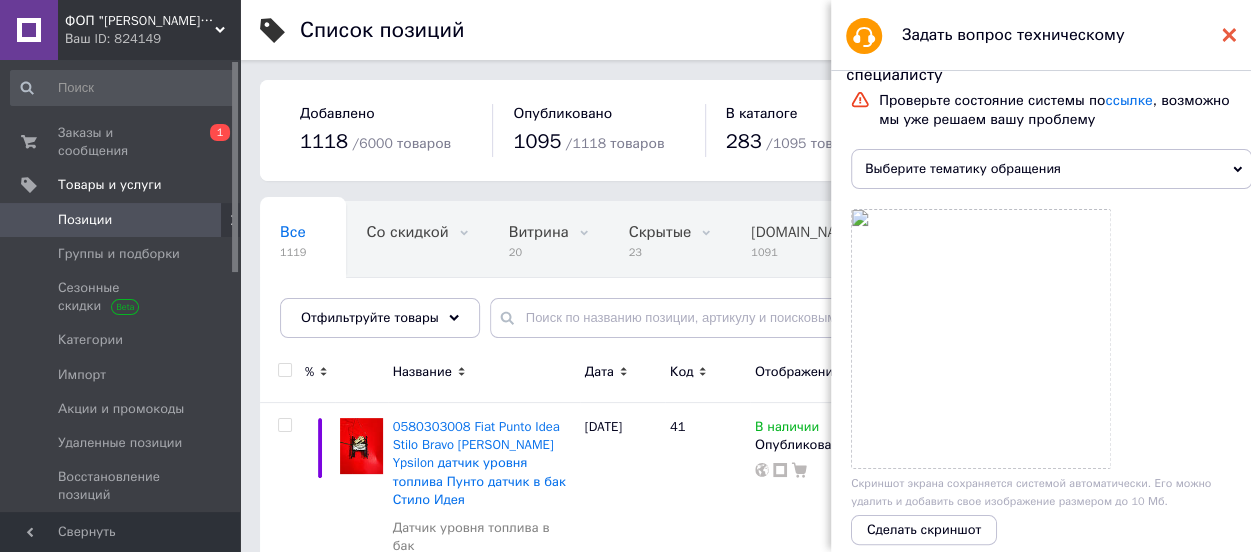 click 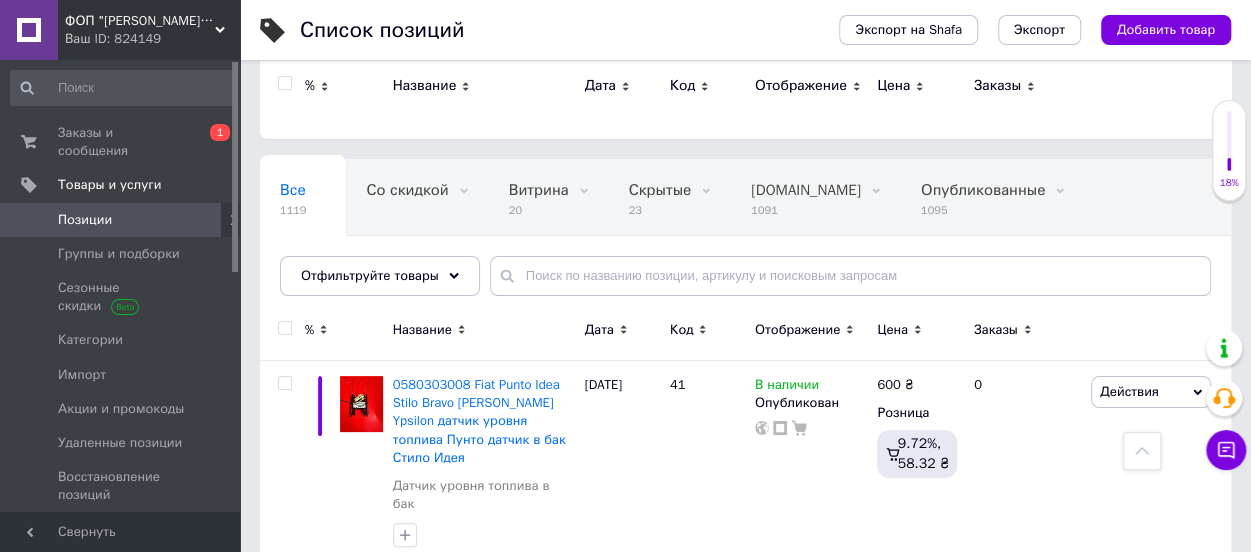scroll, scrollTop: 0, scrollLeft: 0, axis: both 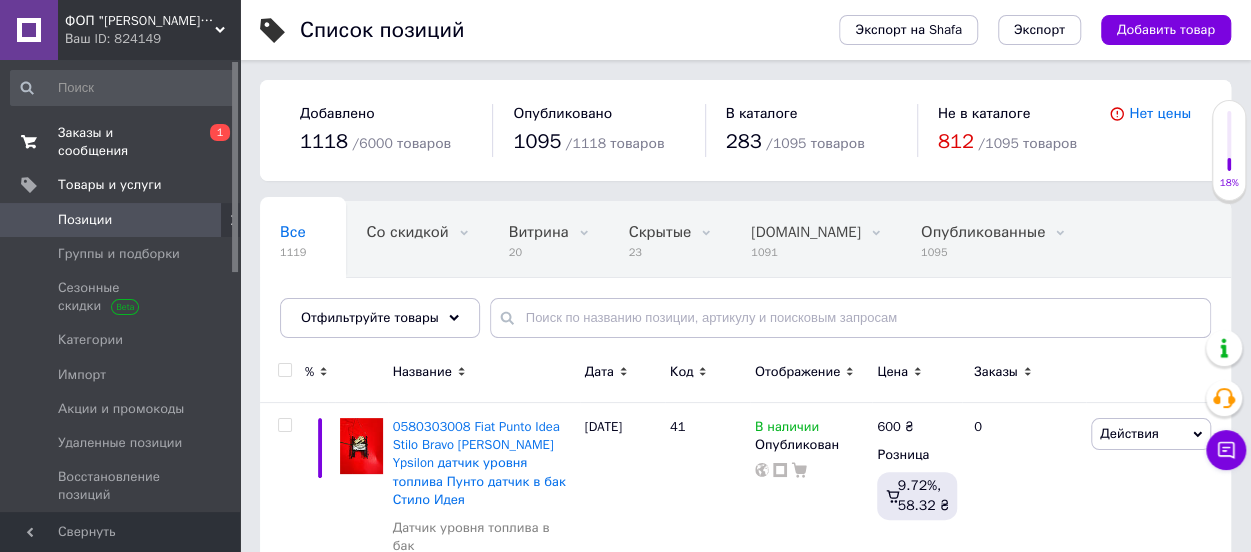 click on "Заказы и сообщения 0 1" at bounding box center (123, 142) 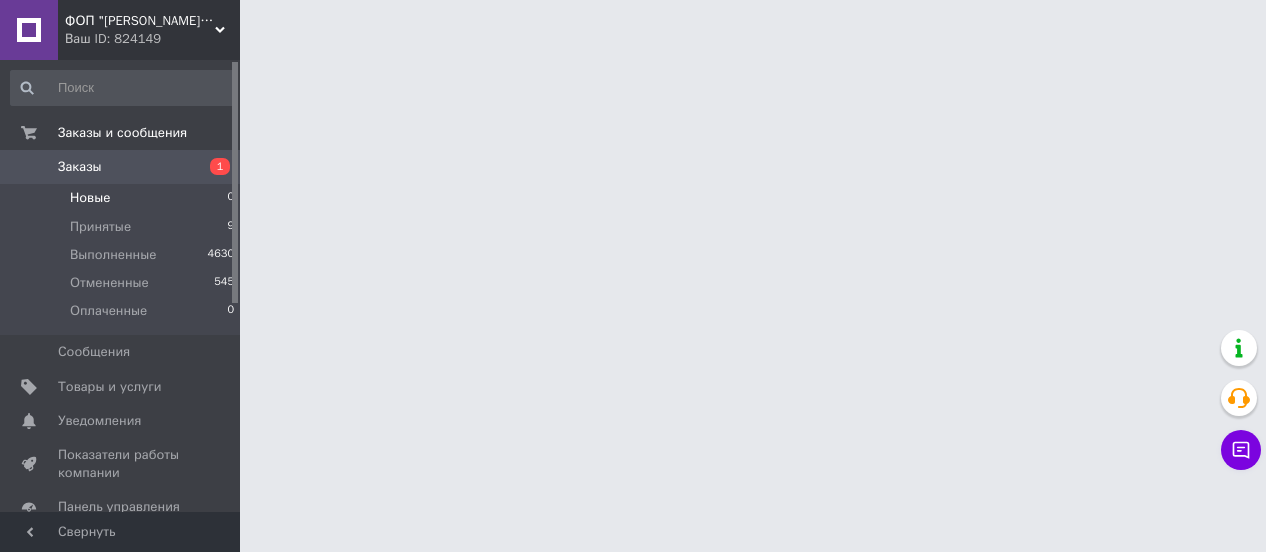 click on "Новые" at bounding box center [90, 198] 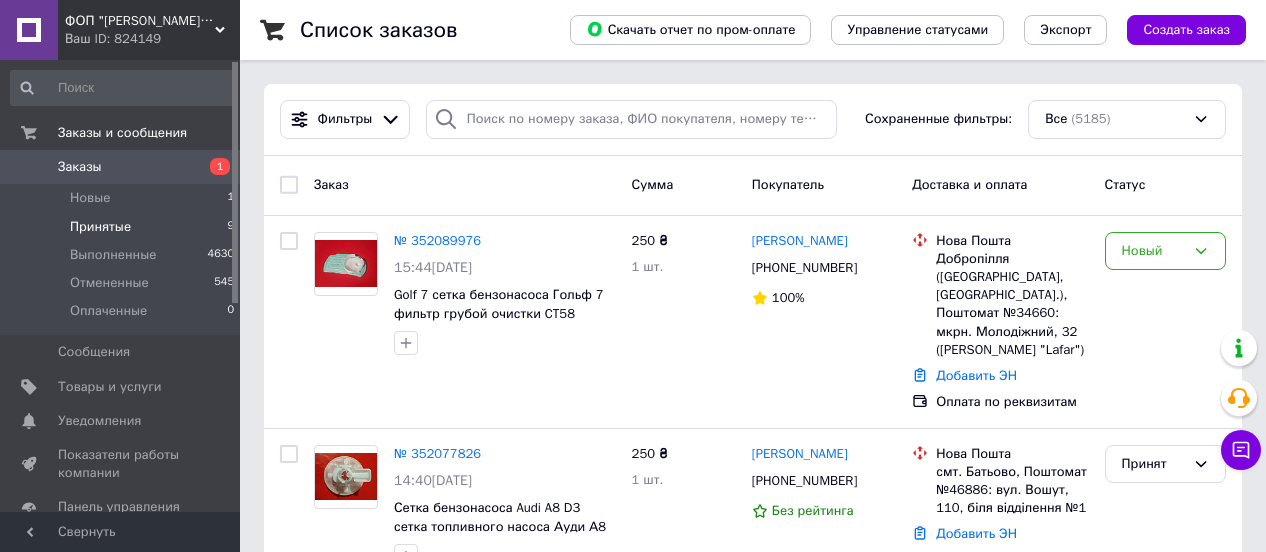 click on "Принятые" at bounding box center [100, 227] 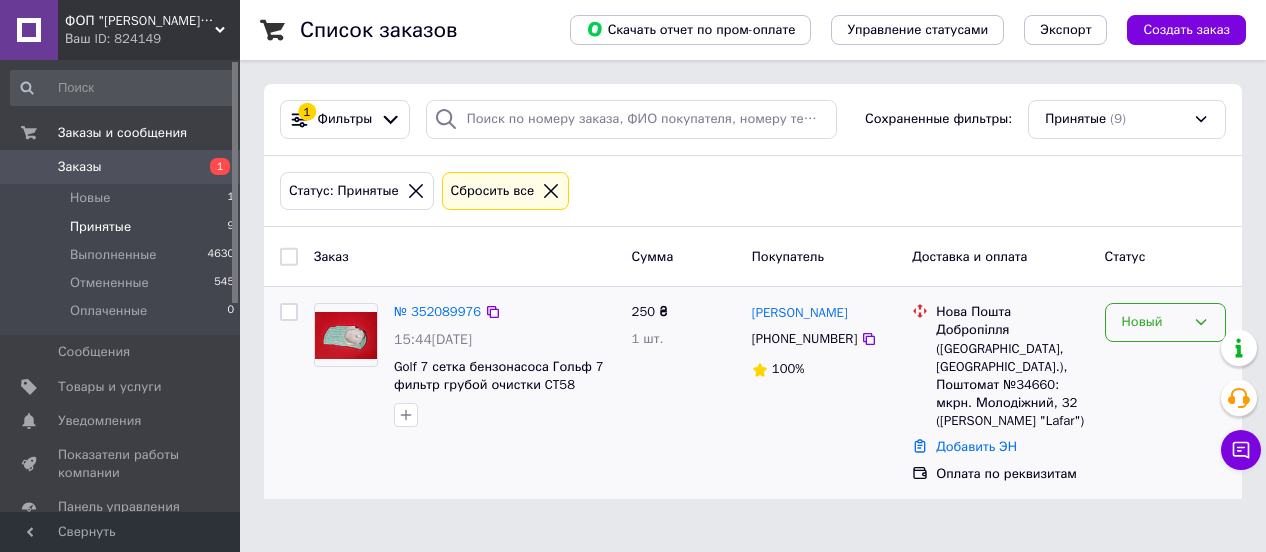 click on "Новый" at bounding box center [1153, 322] 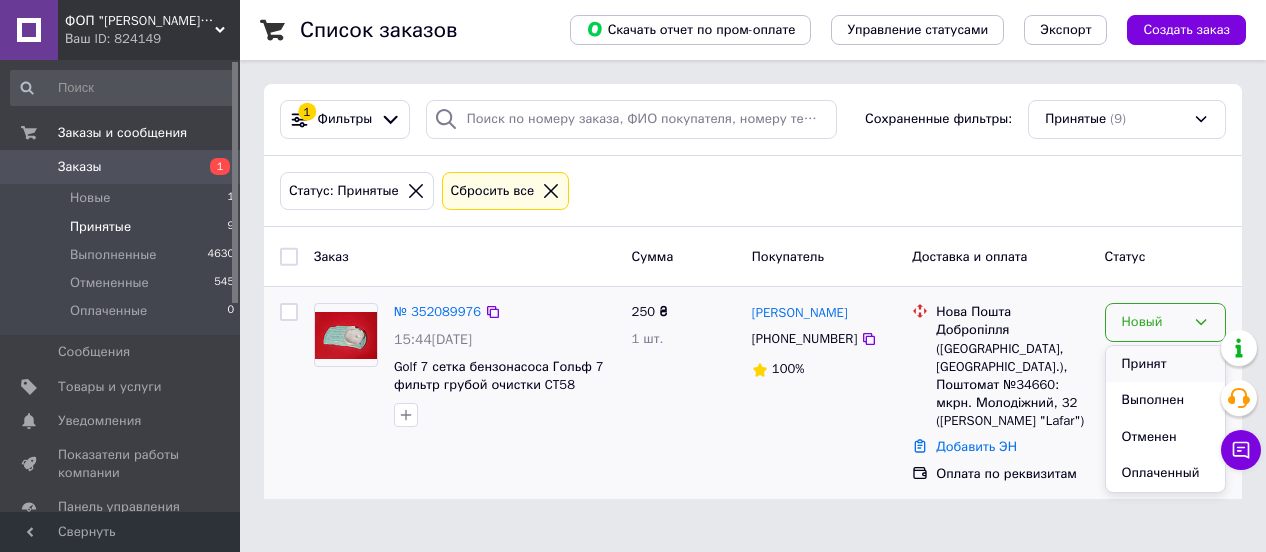 click on "Принят" at bounding box center (1165, 364) 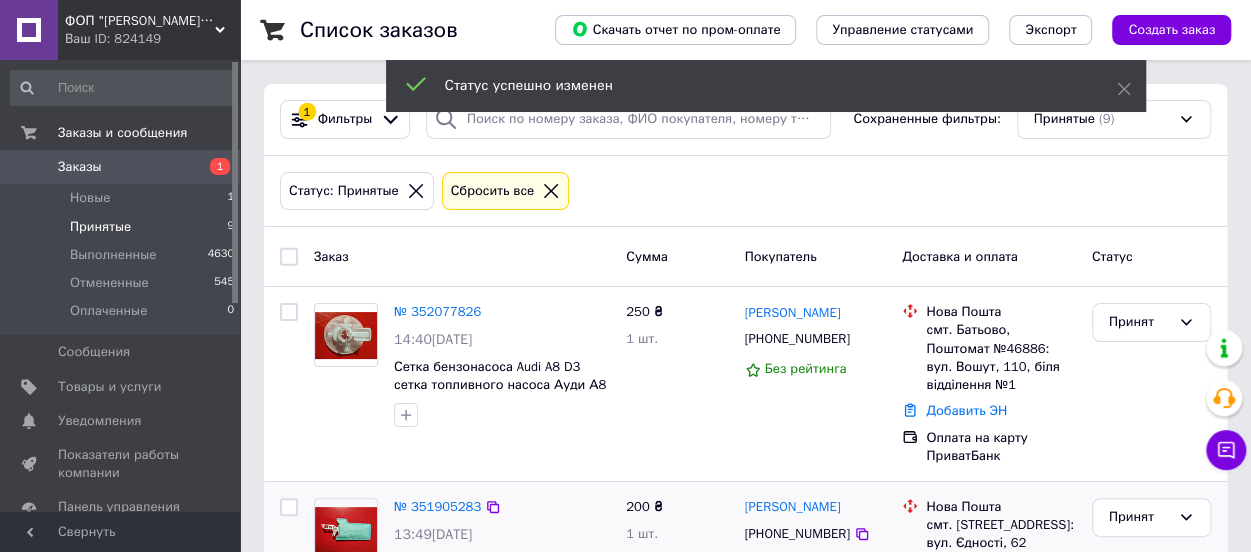 scroll, scrollTop: 100, scrollLeft: 0, axis: vertical 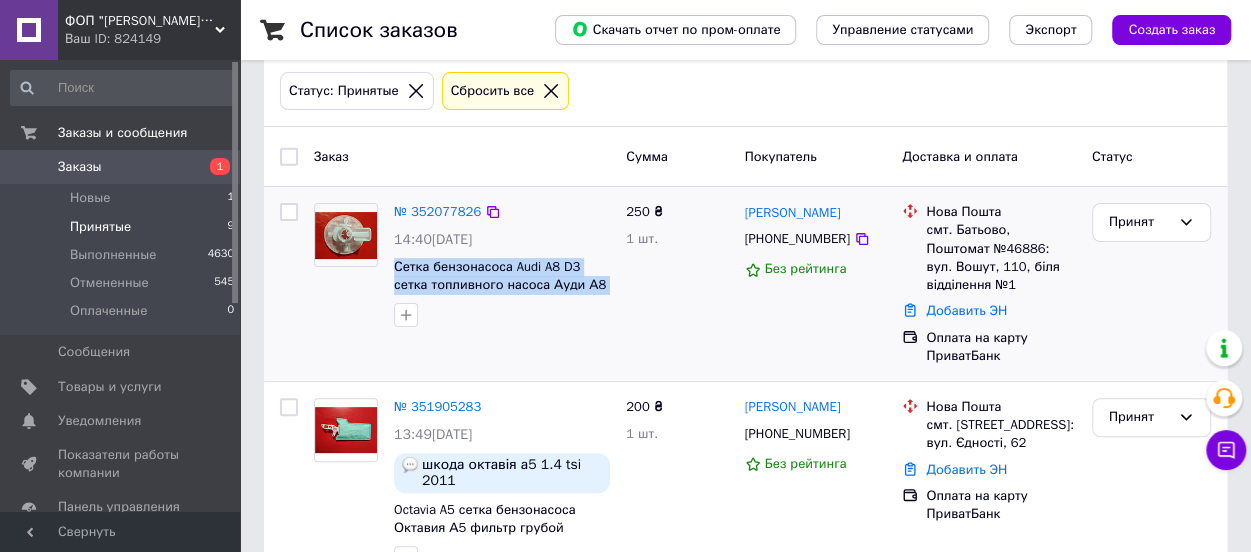 drag, startPoint x: 515, startPoint y: 277, endPoint x: 392, endPoint y: 269, distance: 123.25989 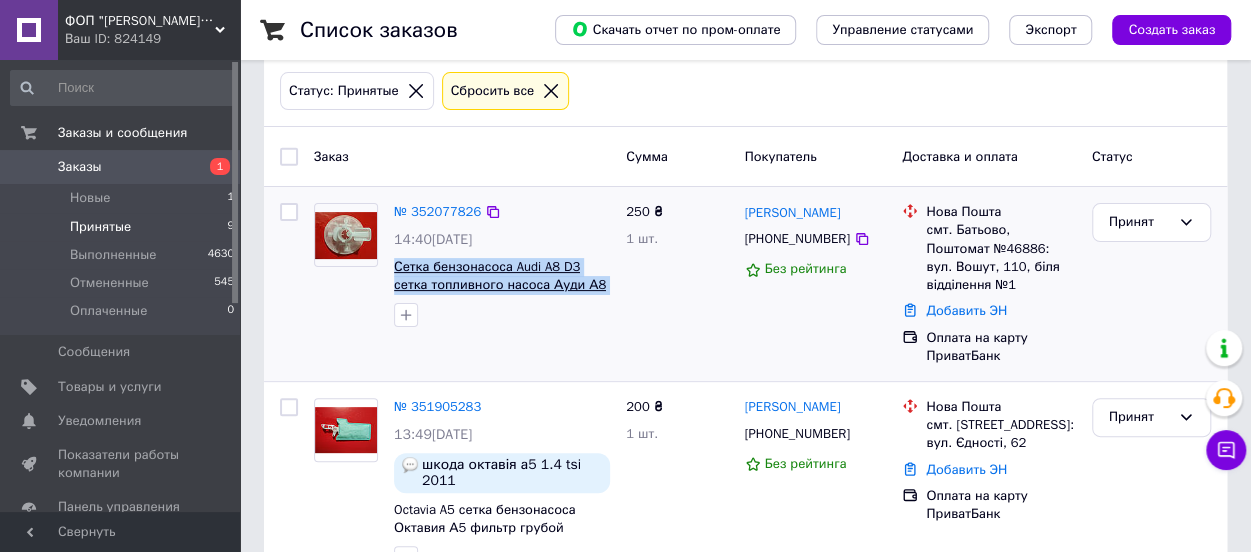 copy on "Сетка бензонасоса Audi A8 D3 сетка топливного насоса Ауди А8 Д3" 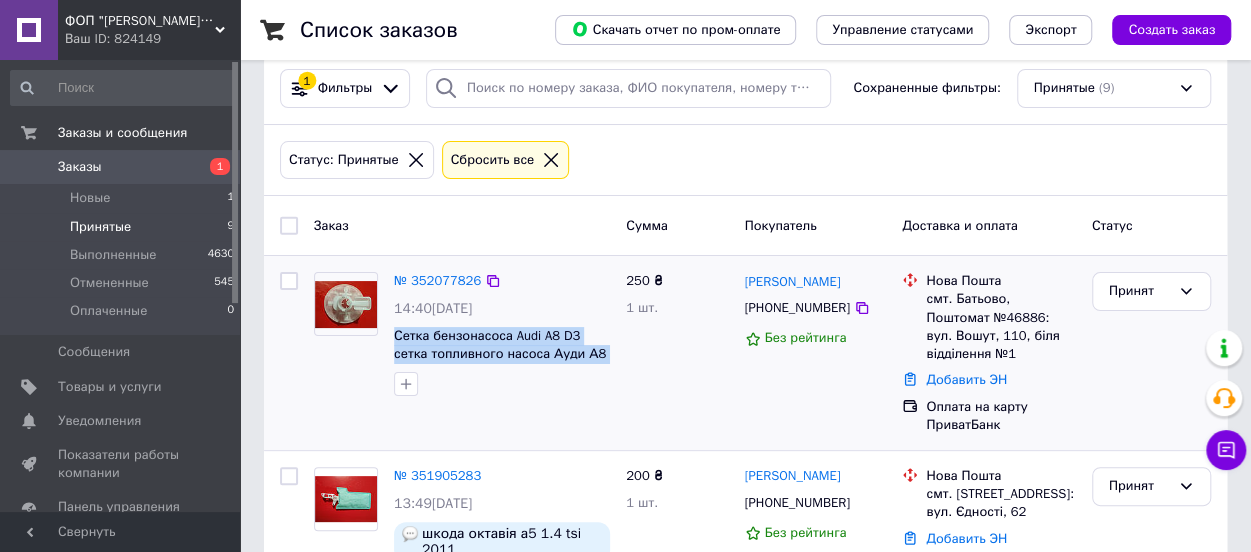 scroll, scrollTop: 0, scrollLeft: 0, axis: both 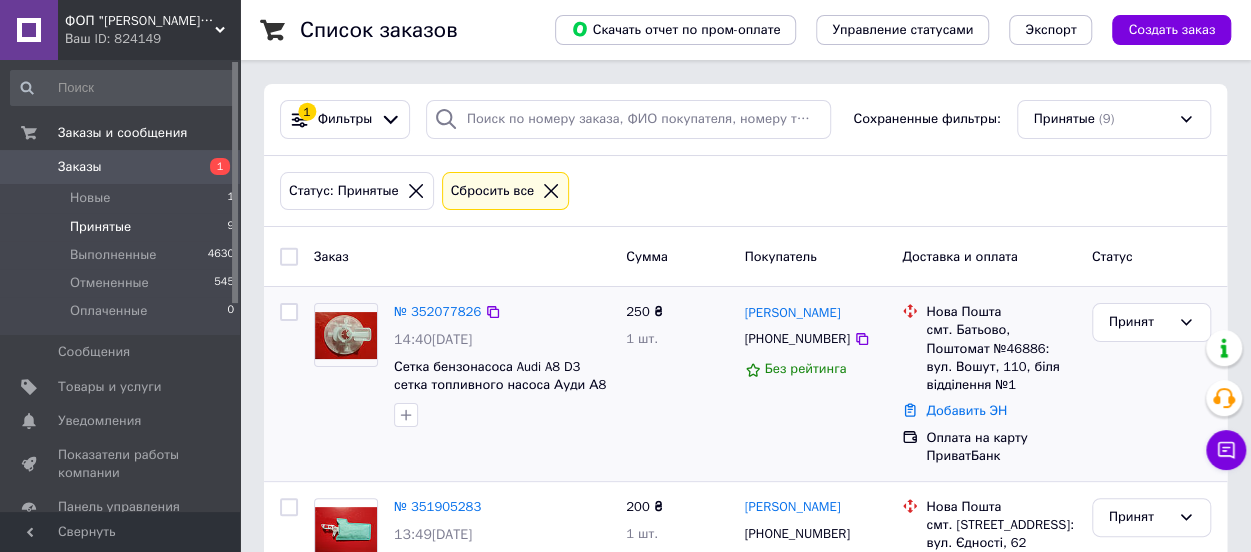 click on "250 ₴ 1 шт." at bounding box center [677, 384] 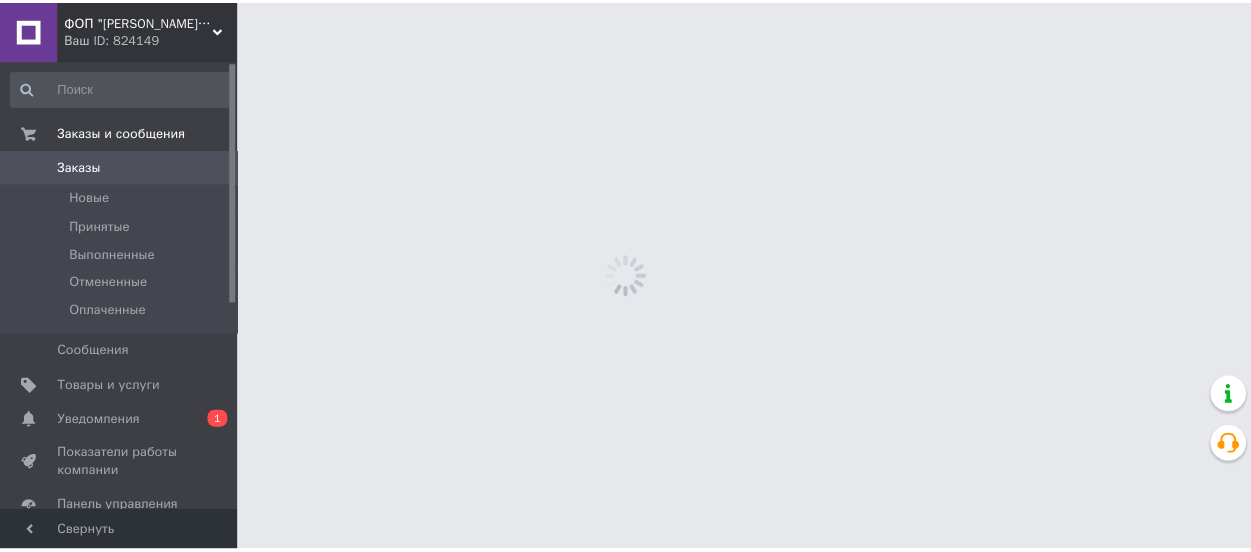 scroll, scrollTop: 0, scrollLeft: 0, axis: both 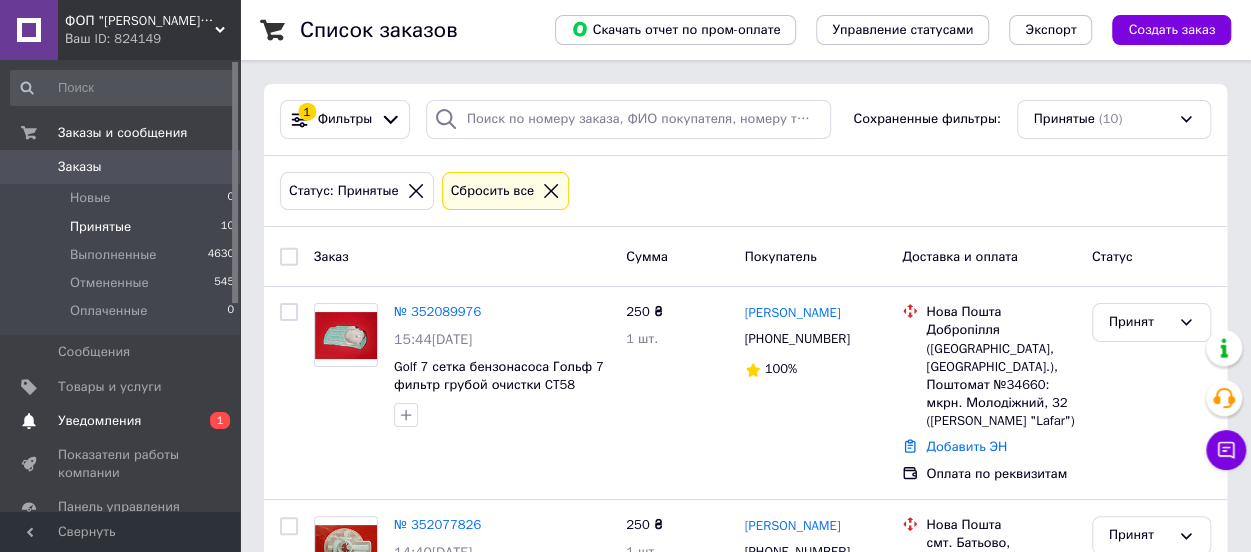click on "Уведомления" at bounding box center [99, 421] 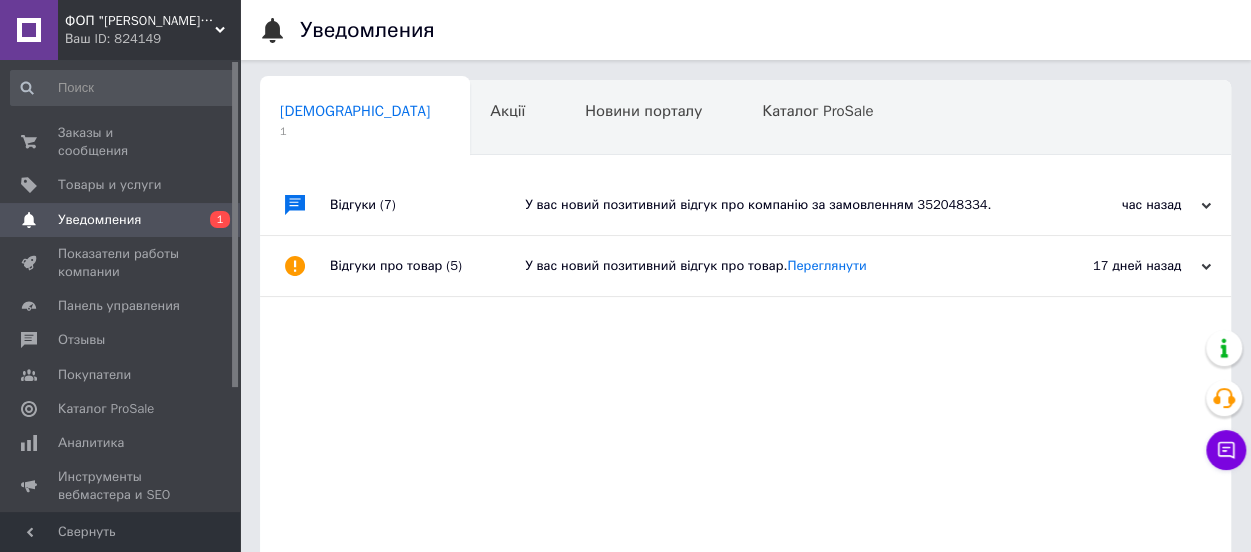 click on "У вас новий позитивний відгук про компанію за замовленням 352048334." at bounding box center (768, 205) 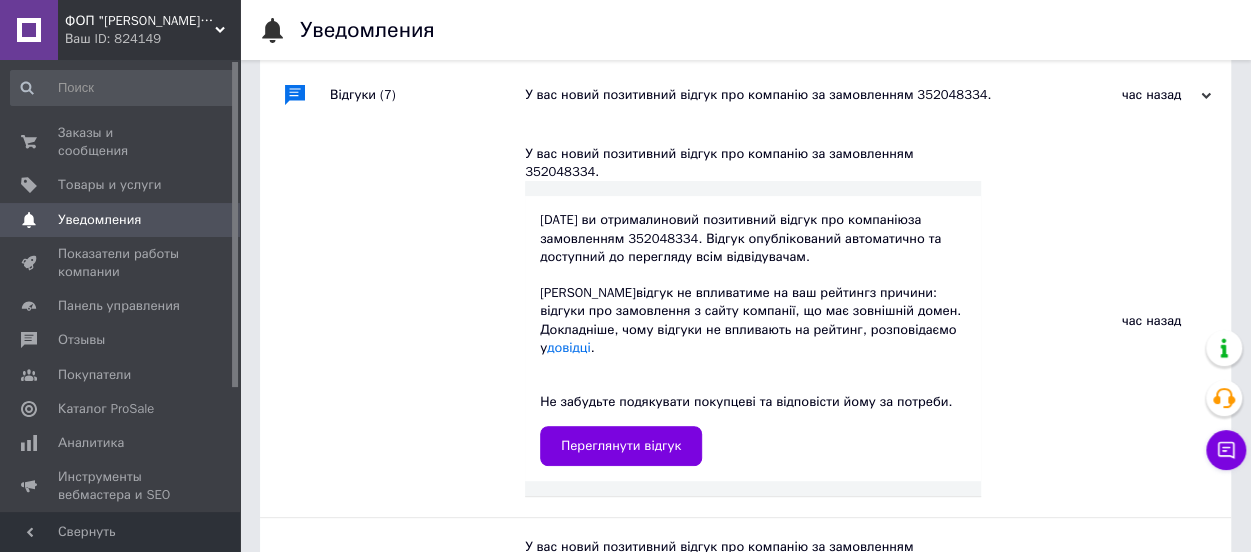 scroll, scrollTop: 200, scrollLeft: 0, axis: vertical 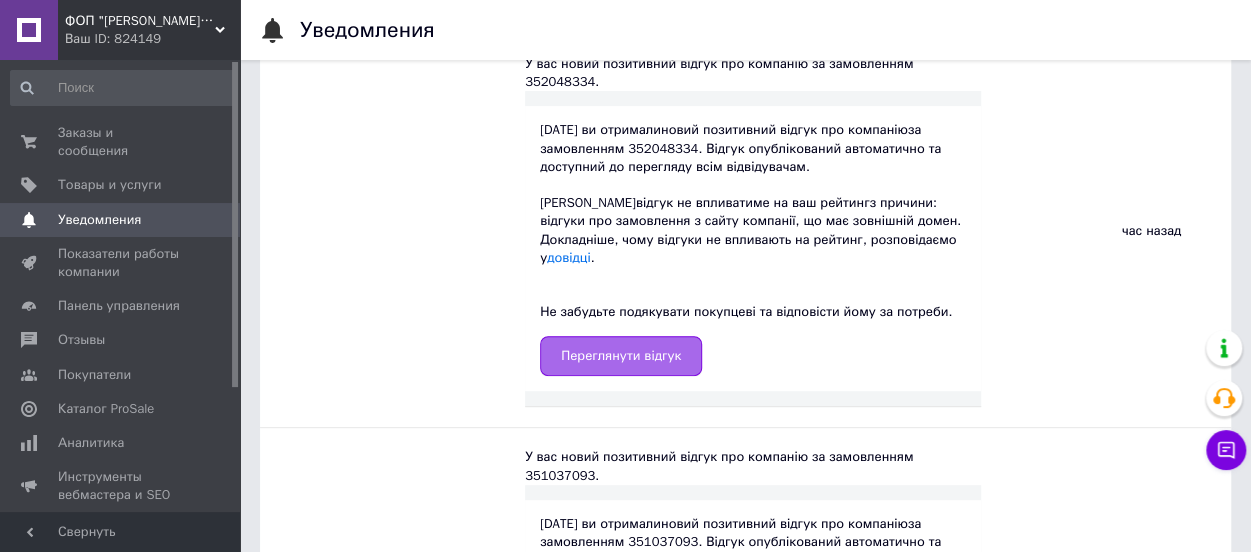 click on "Переглянути відгук" at bounding box center [621, 356] 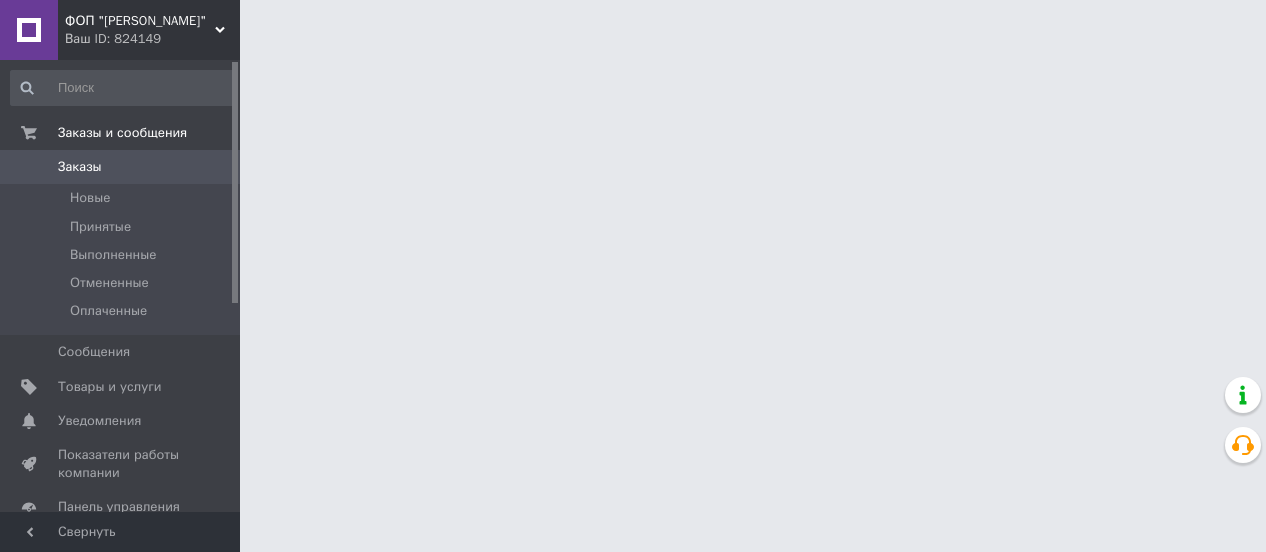 scroll, scrollTop: 0, scrollLeft: 0, axis: both 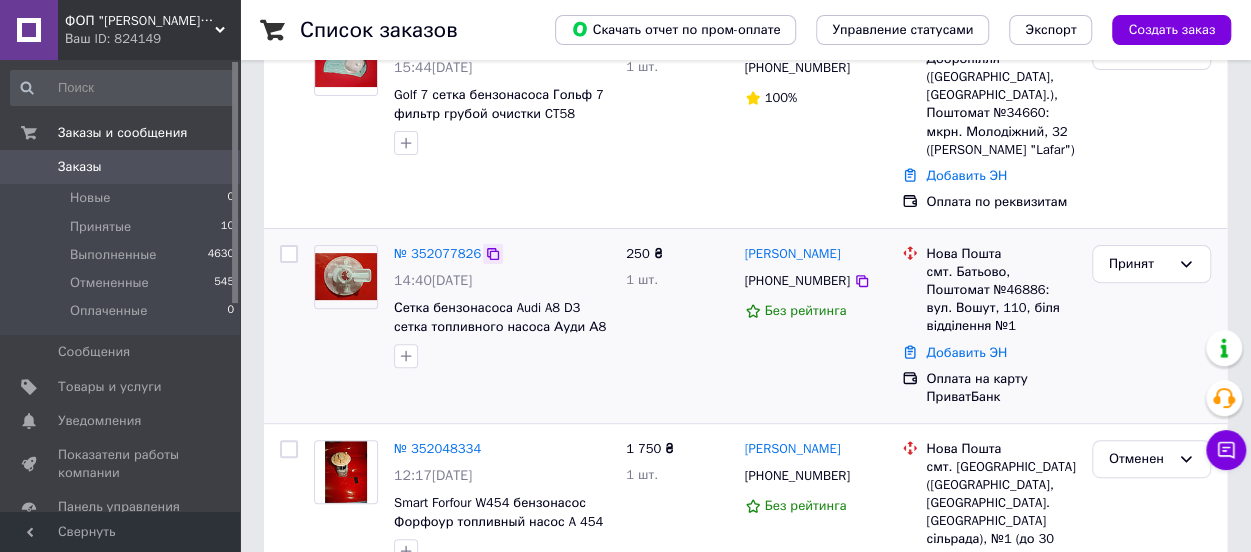 click 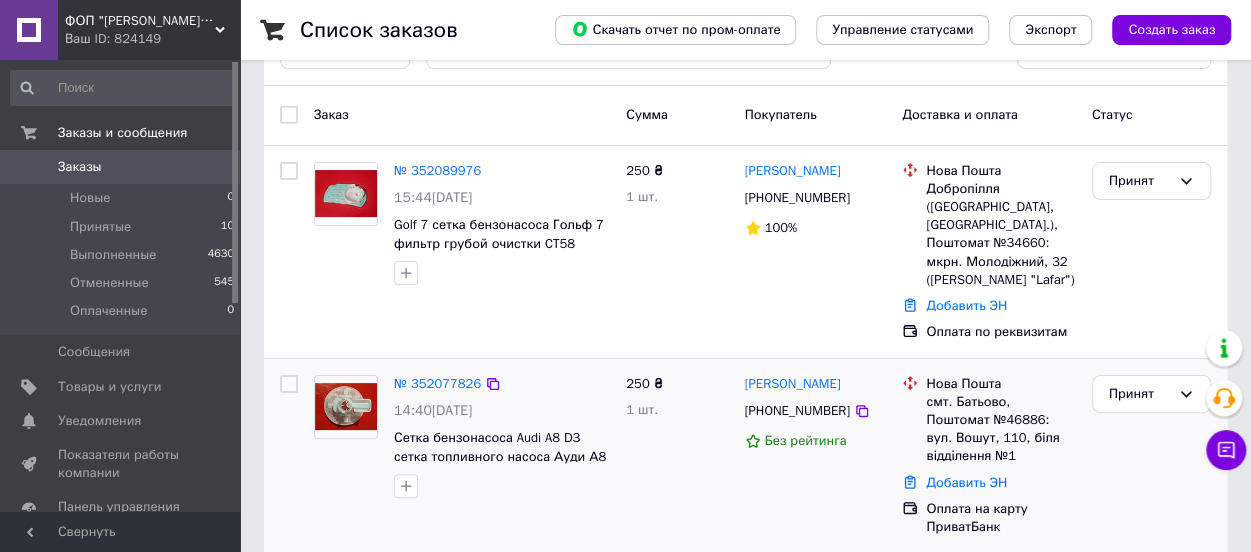 scroll, scrollTop: 0, scrollLeft: 0, axis: both 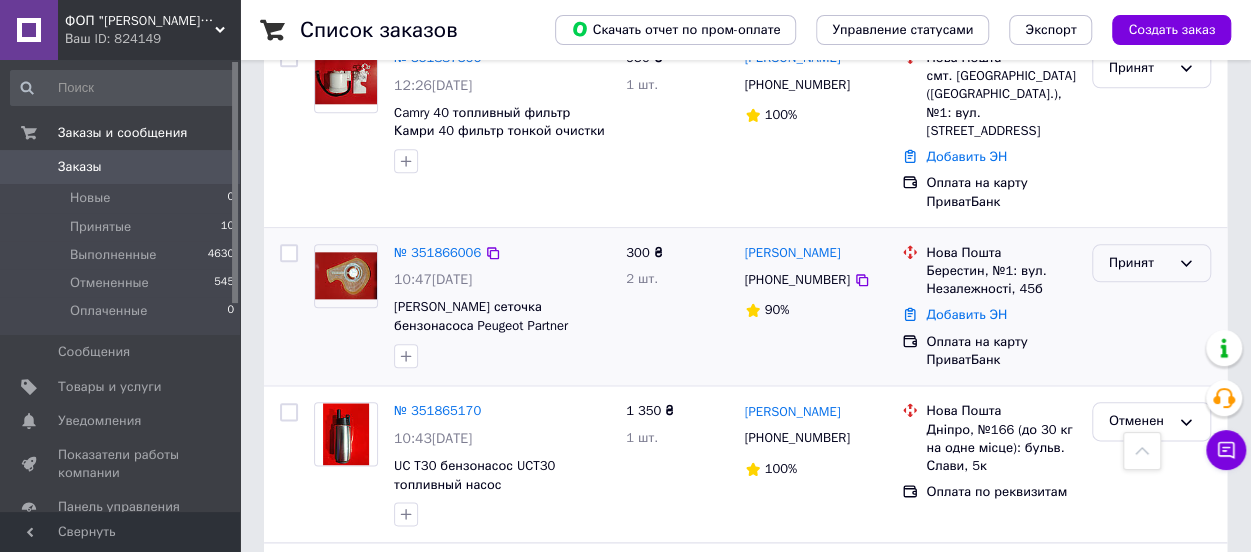 click 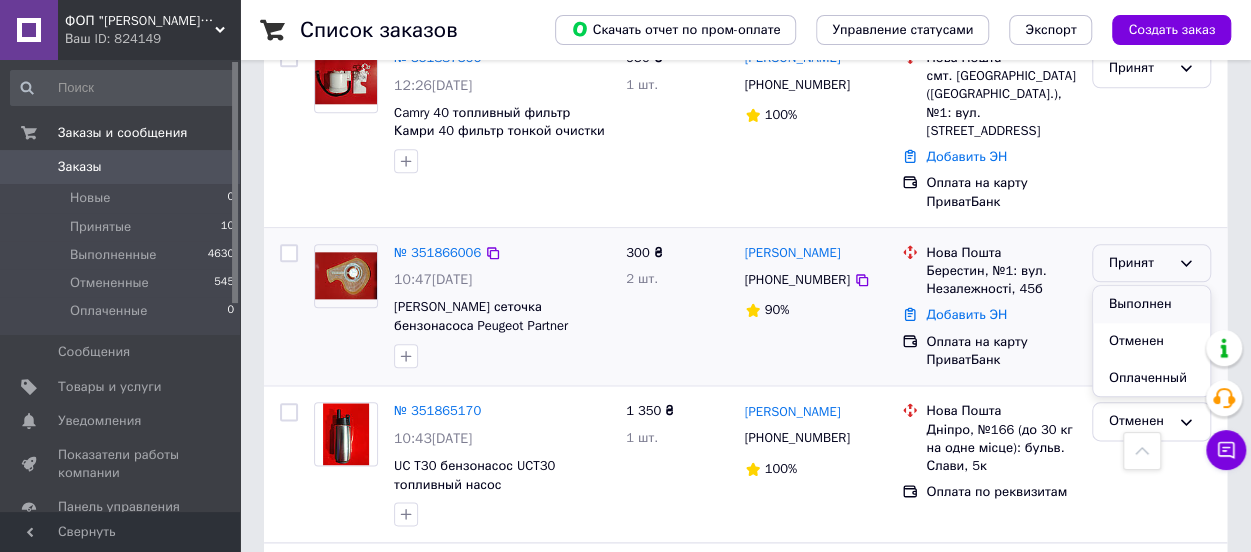 click on "Выполнен" at bounding box center (1151, 304) 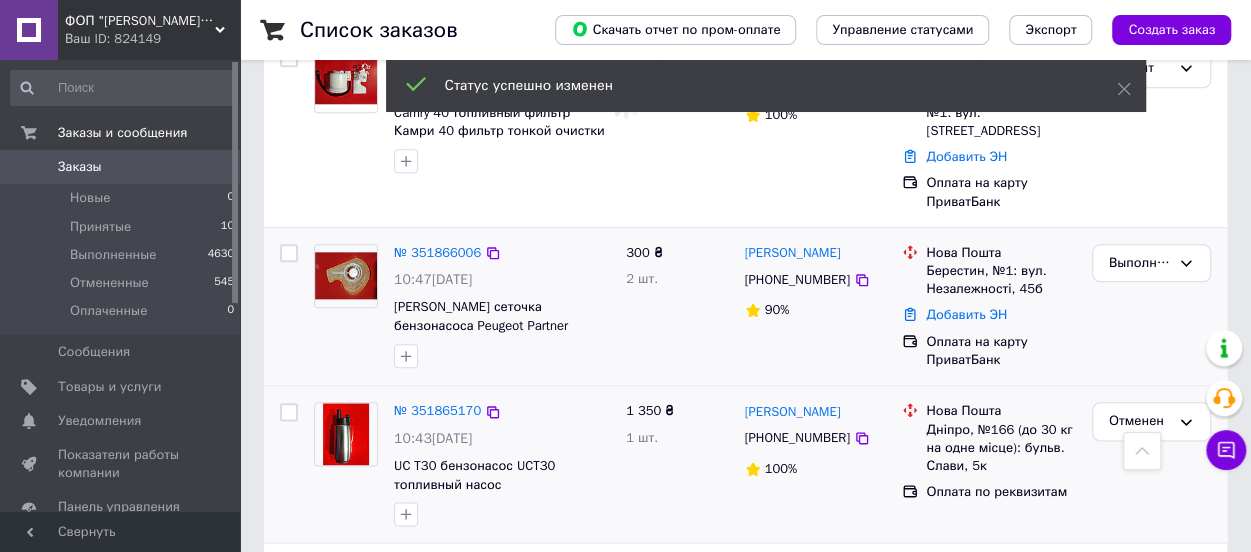 scroll, scrollTop: 900, scrollLeft: 0, axis: vertical 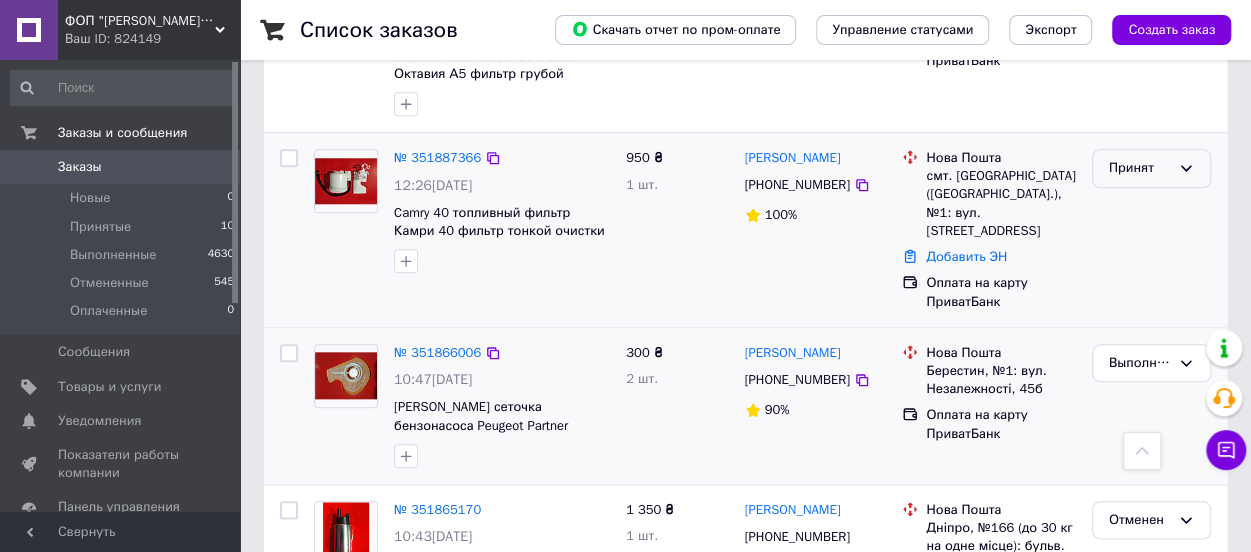 click on "Принят" at bounding box center (1151, 168) 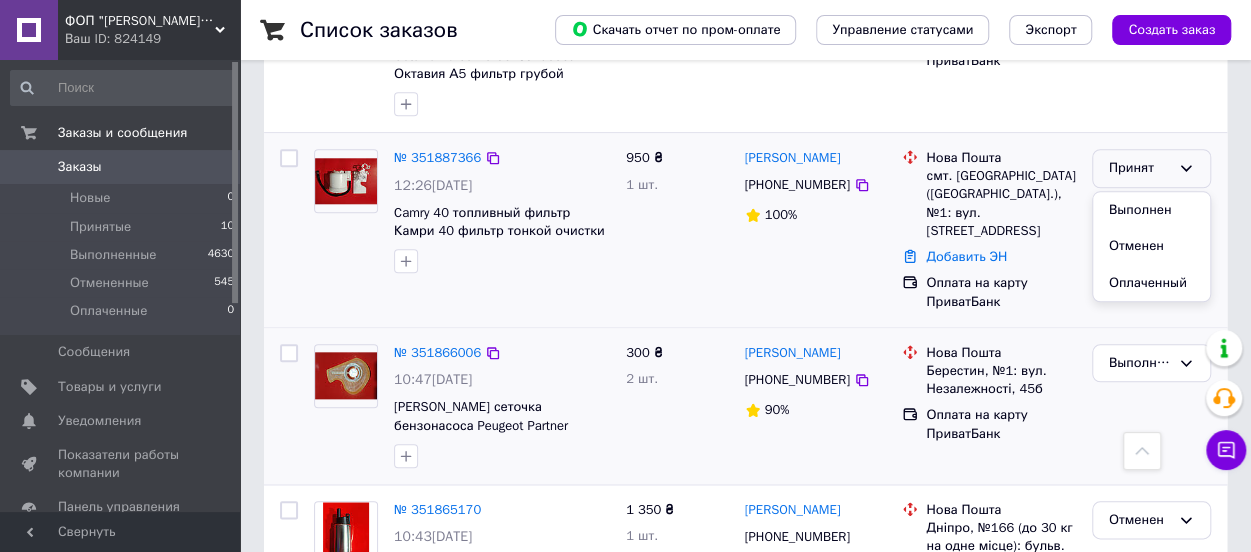 click on "Алексей Низов +380671503568 100%" at bounding box center (816, 230) 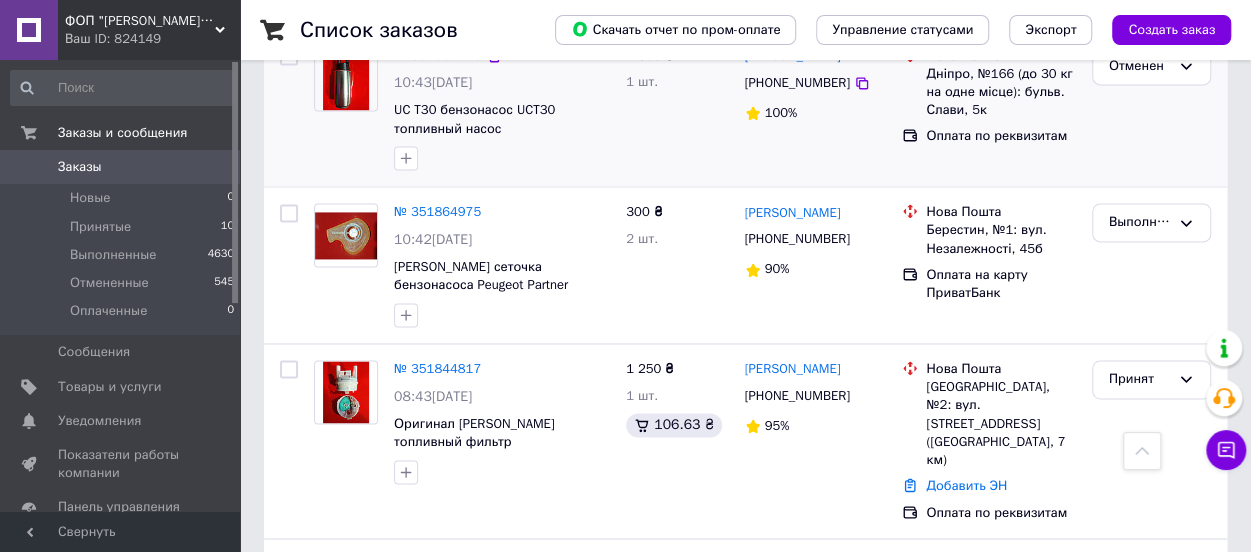 scroll, scrollTop: 1400, scrollLeft: 0, axis: vertical 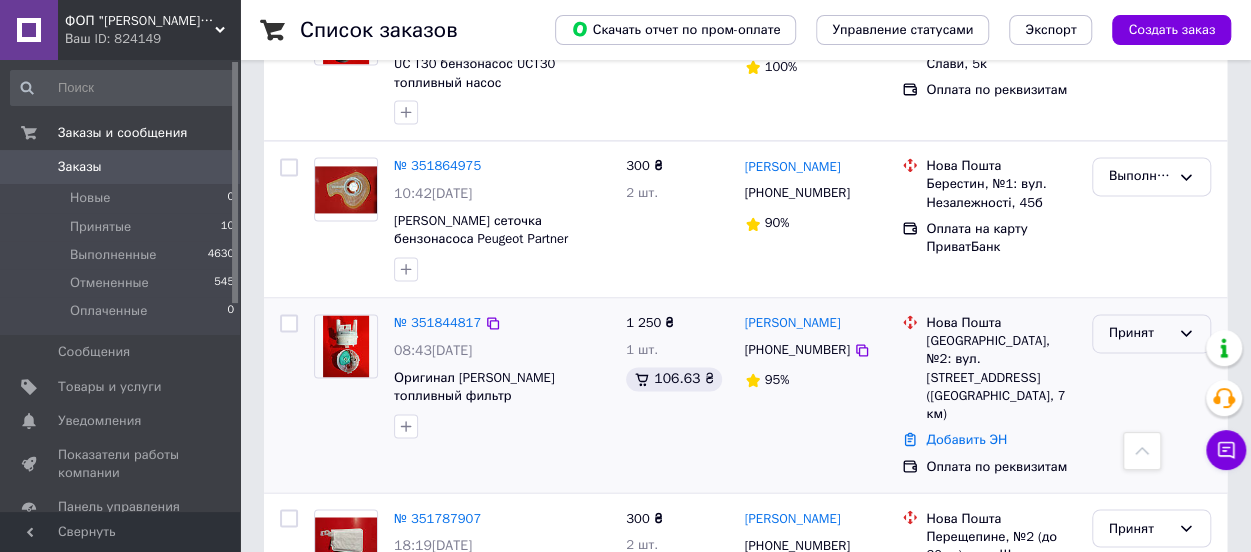 click on "Принят" at bounding box center (1139, 333) 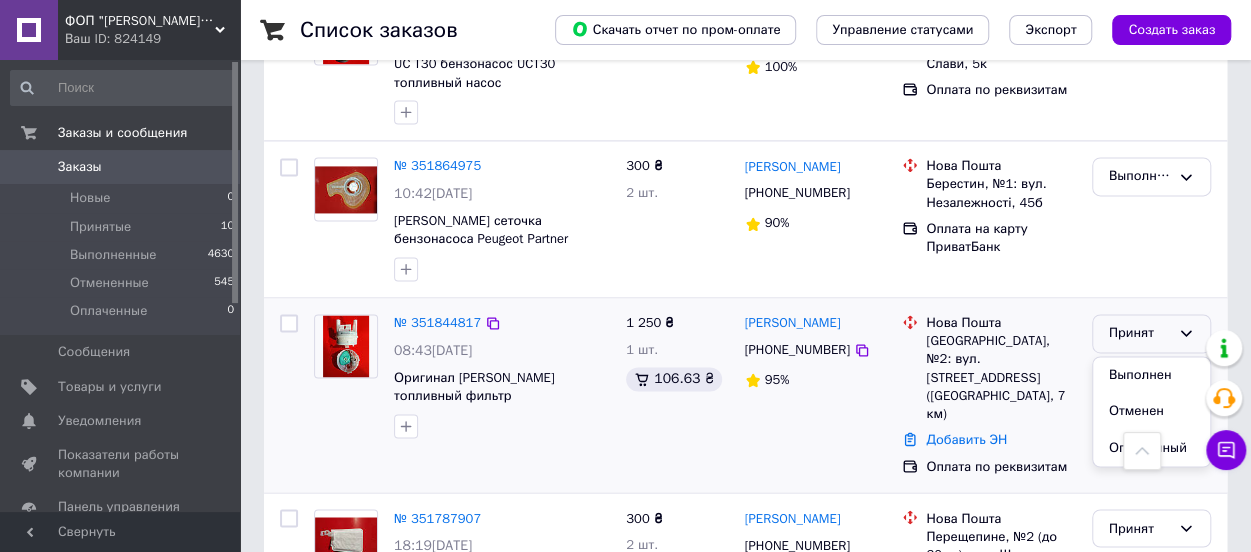 click on "№ 351844817 08:43, 09.07.2025 Оригинал Logan топливный фильтр Рено Логан фильтр тонкой очистки 8200704685 09746909900 8200397403 172022047R 1 250 ₴ 1 шт. 106.63 ₴ Алексей Чеколтан +380984736103 95% Нова Пошта Одеса, №2: вул. Базова, 16 (Промринок, 7 км) Добавить ЭН Оплата по реквизитам Принят Выполнен Отменен Оплаченный" at bounding box center [745, 395] 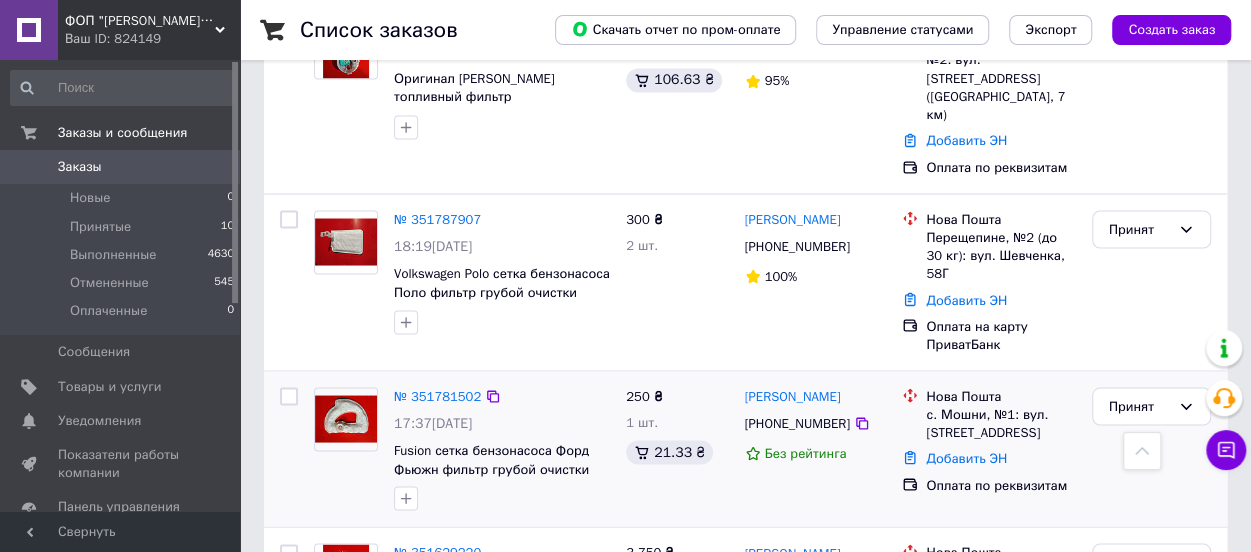 scroll, scrollTop: 1700, scrollLeft: 0, axis: vertical 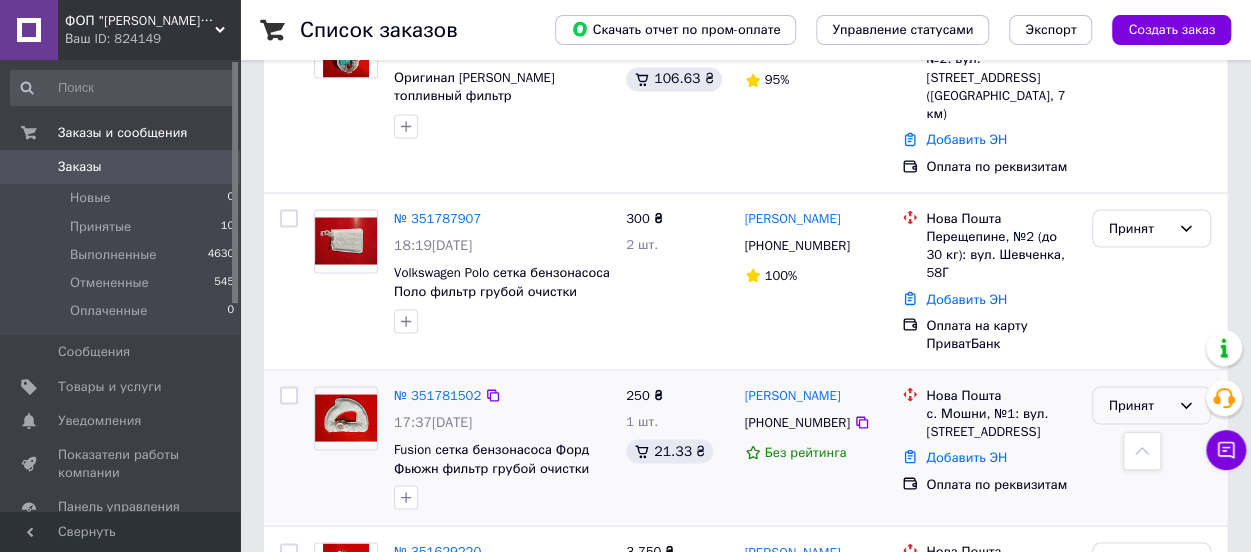 click on "Принят" at bounding box center [1139, 405] 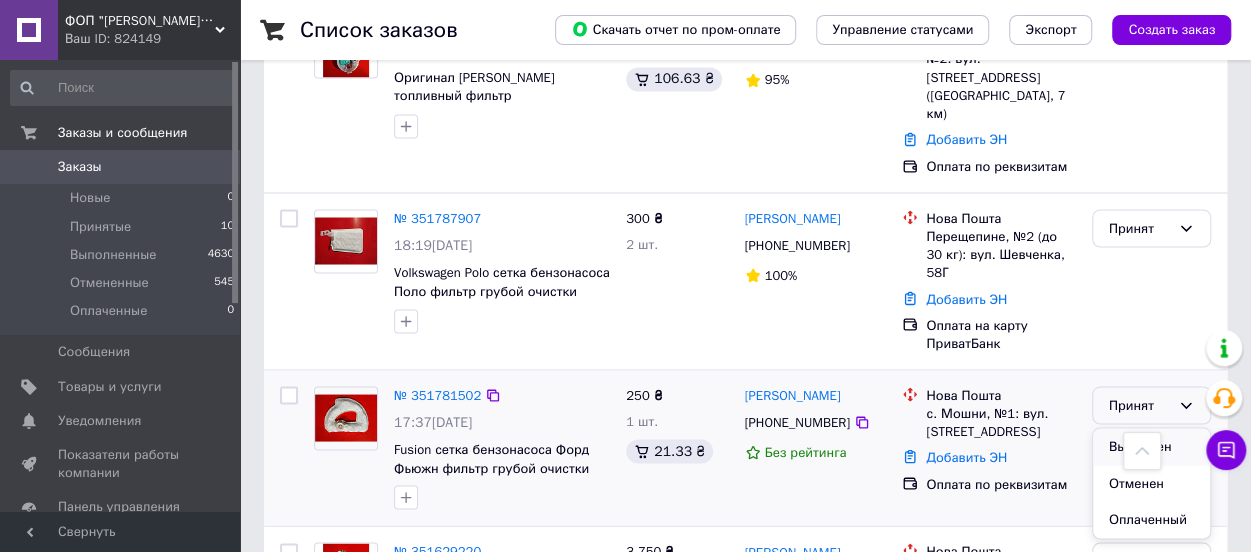 click on "Выполнен" at bounding box center [1151, 446] 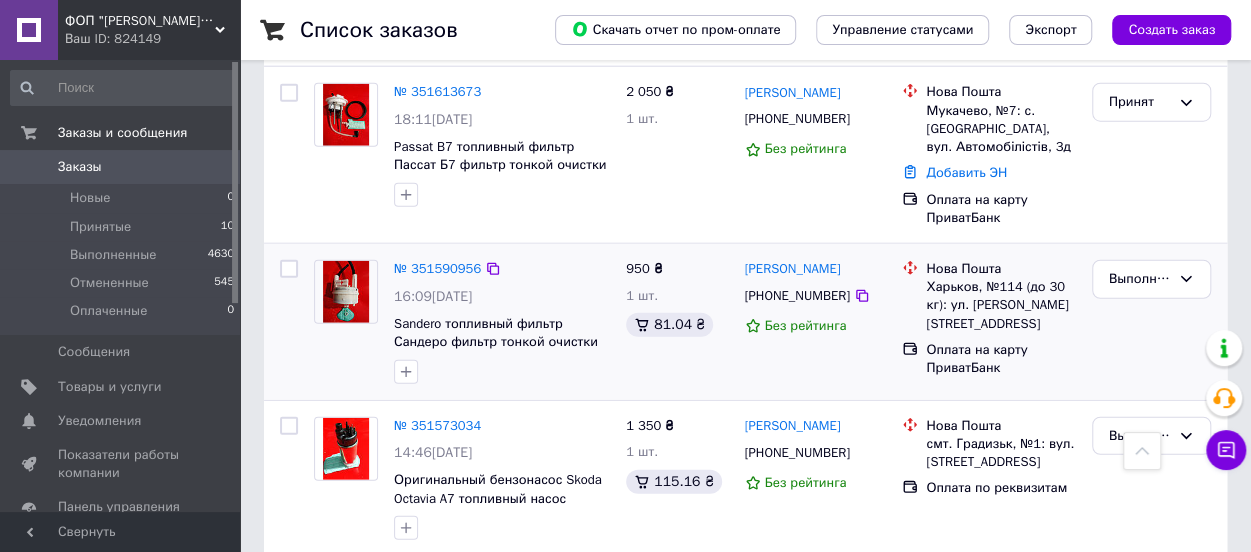 scroll, scrollTop: 2400, scrollLeft: 0, axis: vertical 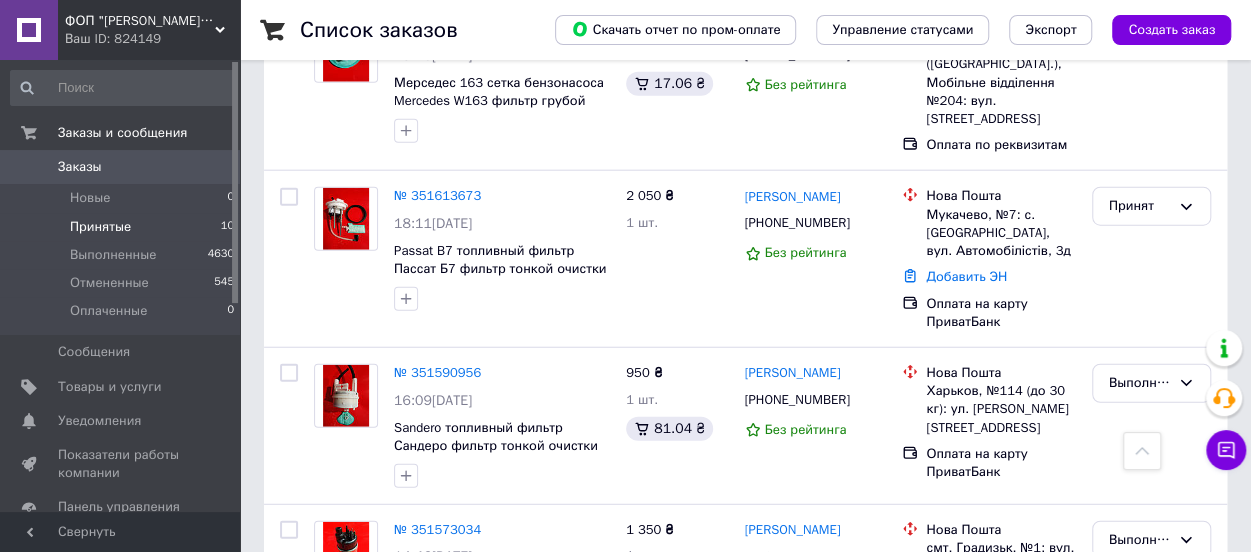 click on "Принятые" at bounding box center [100, 227] 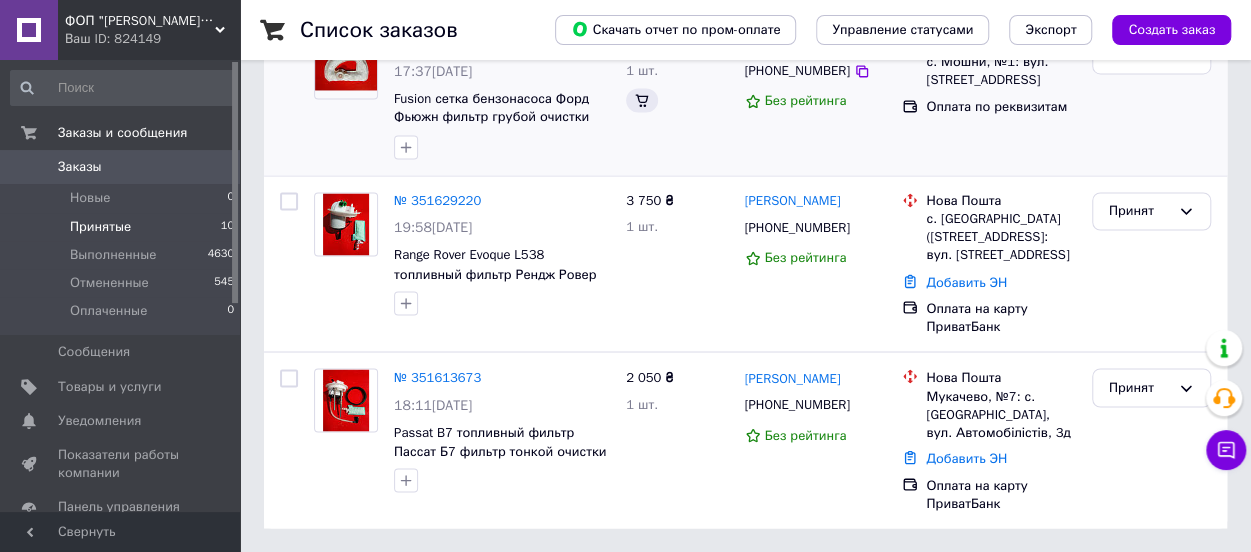 scroll, scrollTop: 0, scrollLeft: 0, axis: both 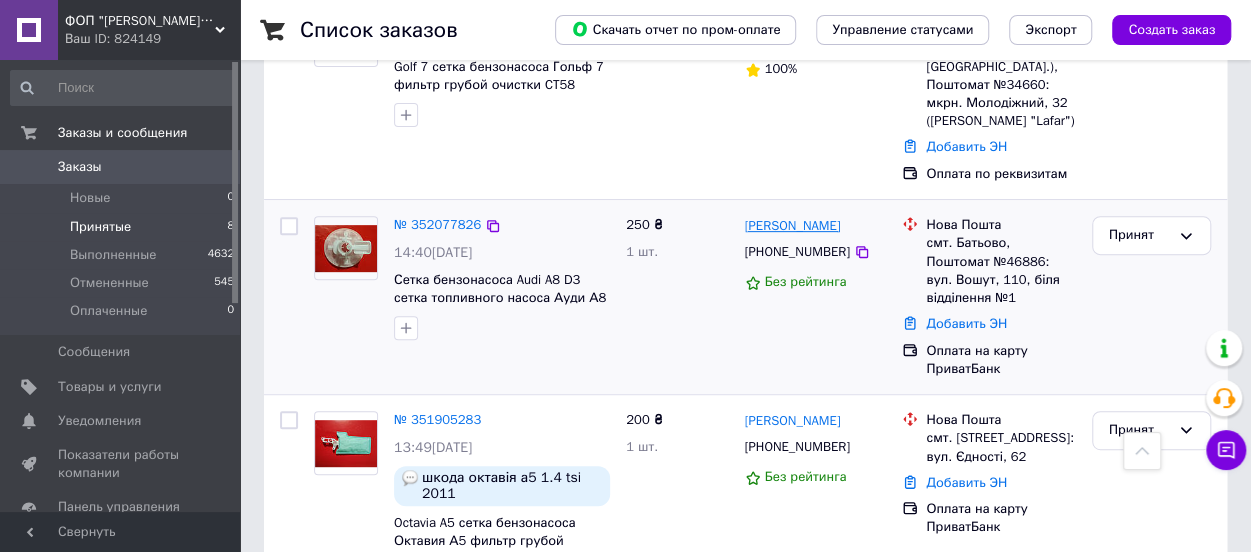 click on "[PERSON_NAME]" at bounding box center [793, 226] 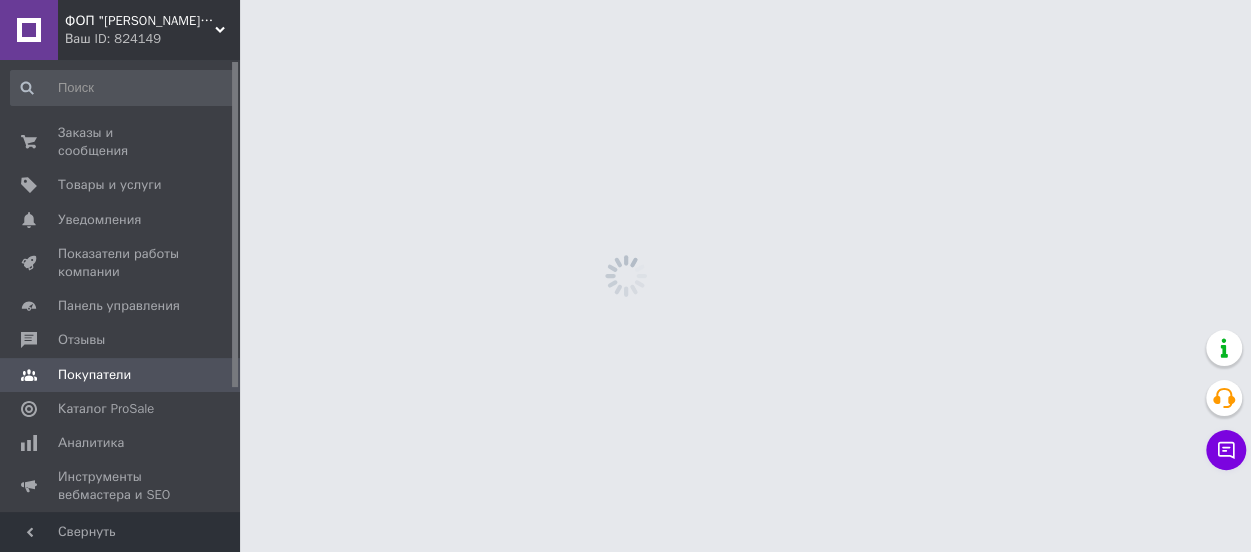 scroll, scrollTop: 0, scrollLeft: 0, axis: both 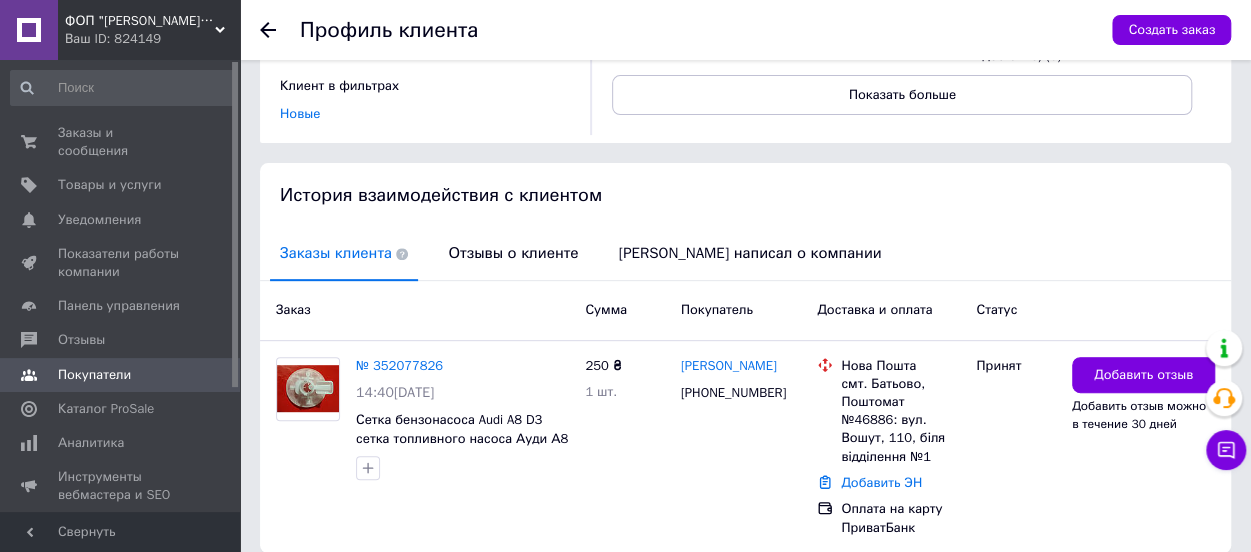 click on "Отзывы о клиенте" at bounding box center [513, 253] 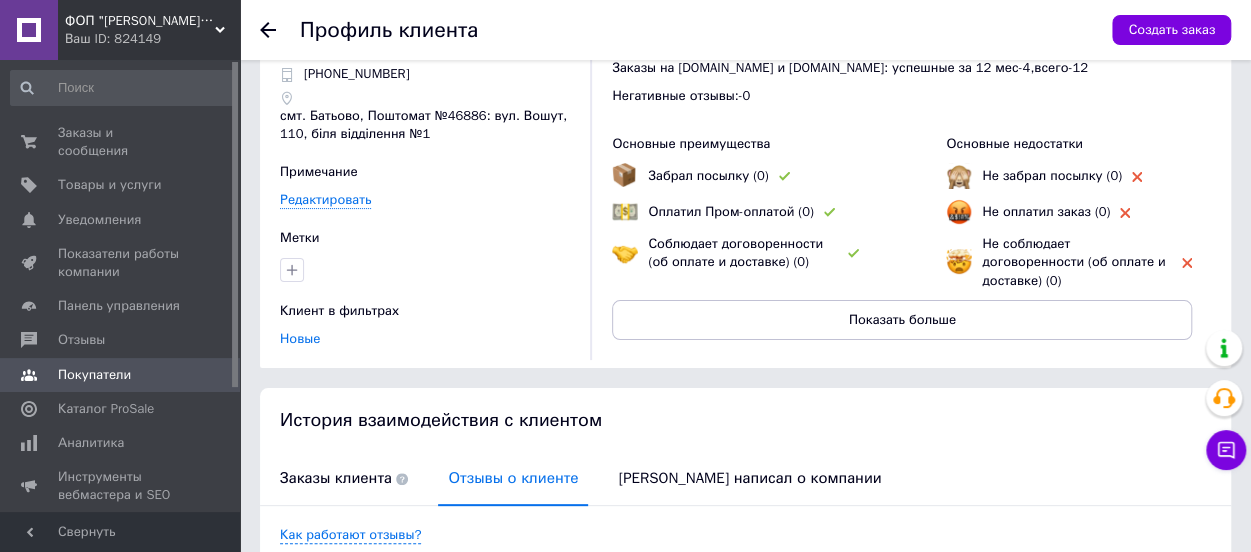 scroll, scrollTop: 0, scrollLeft: 0, axis: both 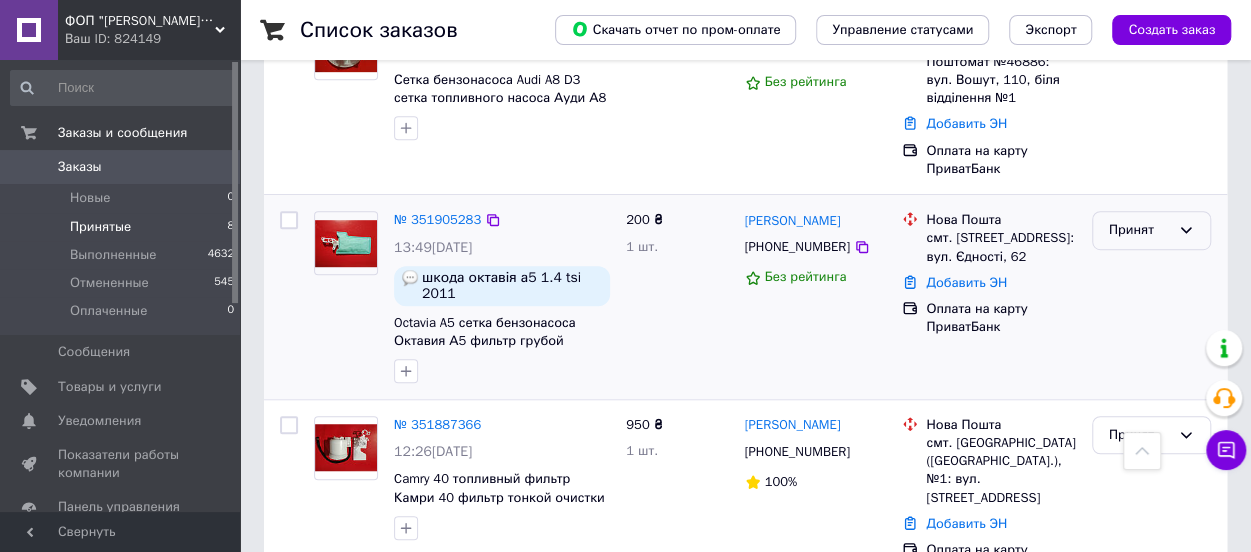 click on "Принят" at bounding box center (1139, 230) 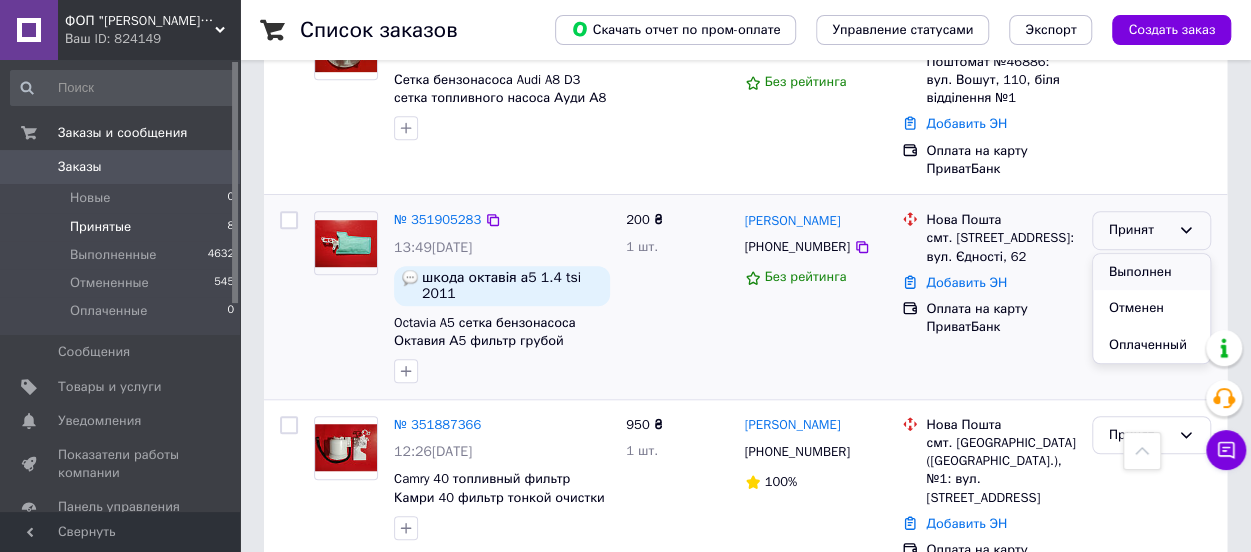 click on "Выполнен" at bounding box center (1151, 272) 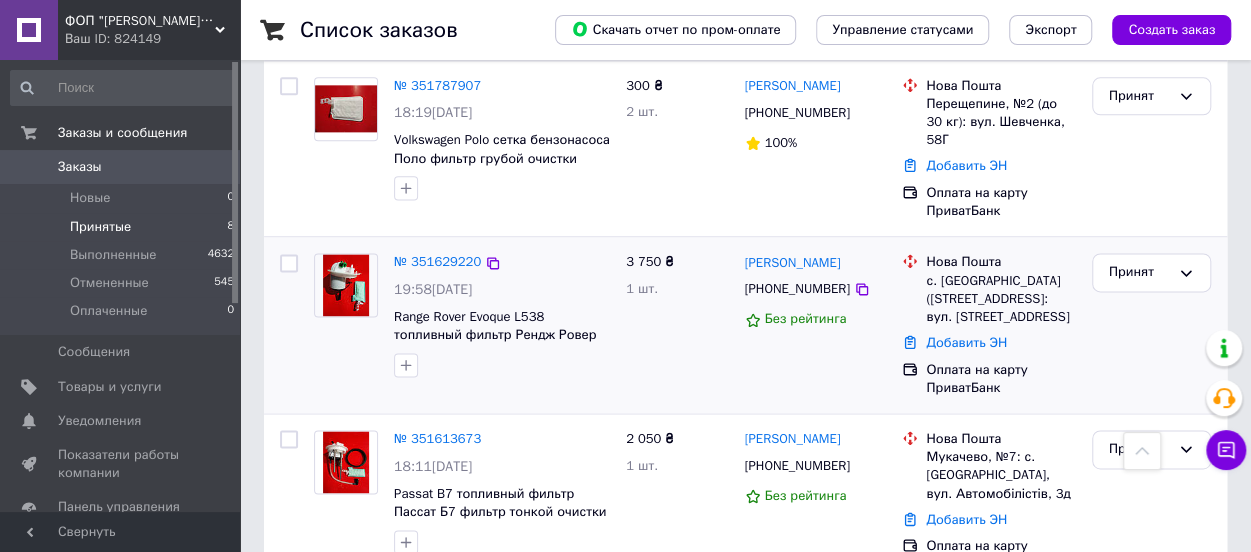 scroll, scrollTop: 1230, scrollLeft: 0, axis: vertical 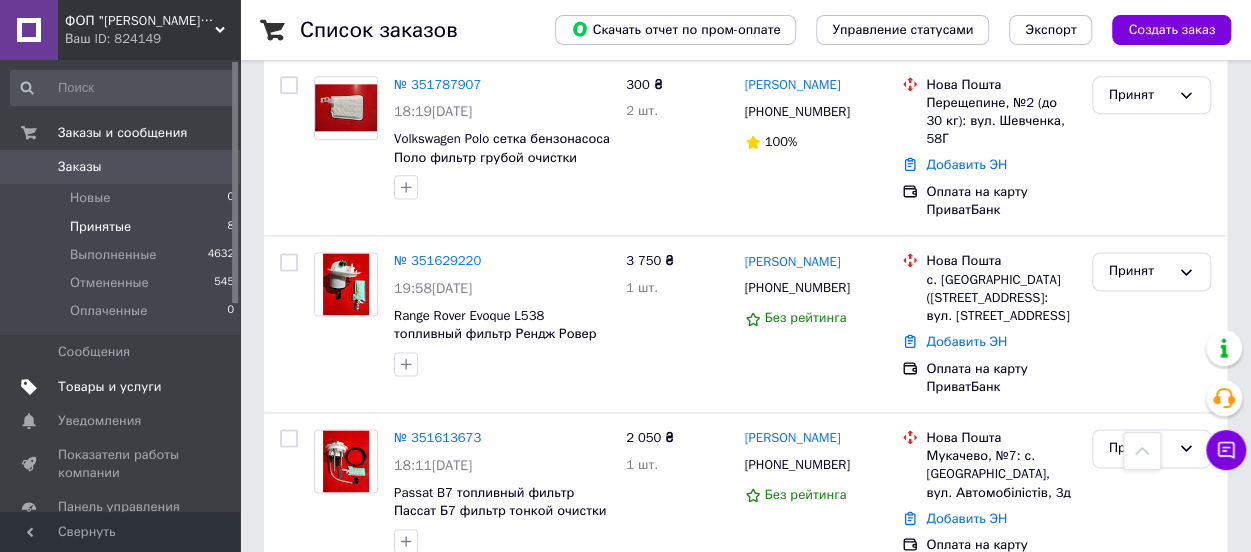 click on "Товары и услуги" at bounding box center (110, 387) 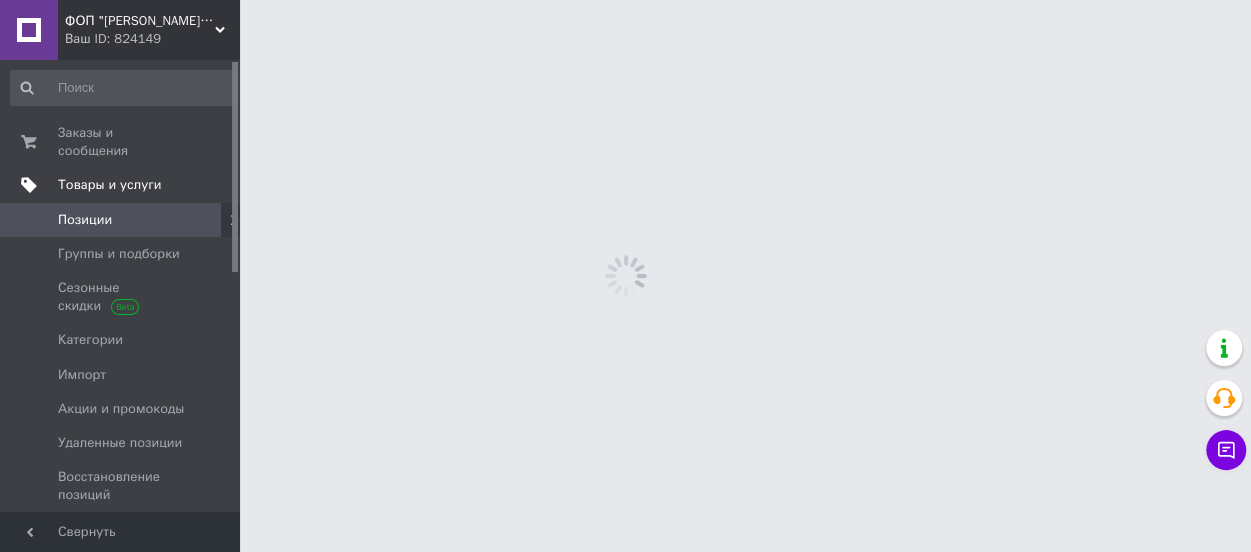 scroll, scrollTop: 0, scrollLeft: 0, axis: both 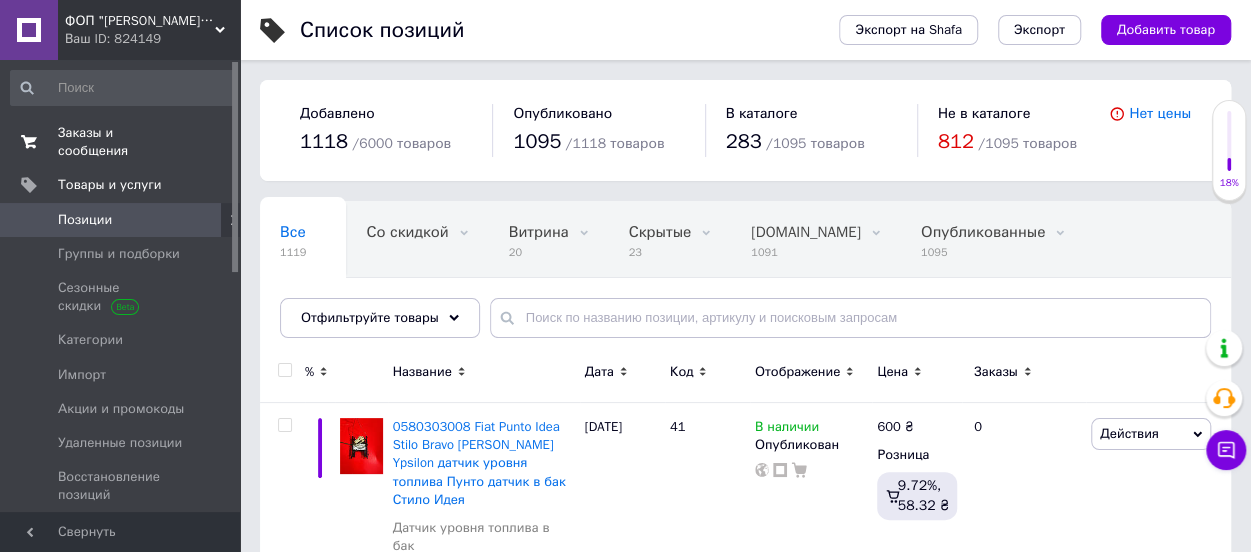 click on "Заказы и сообщения" at bounding box center (121, 142) 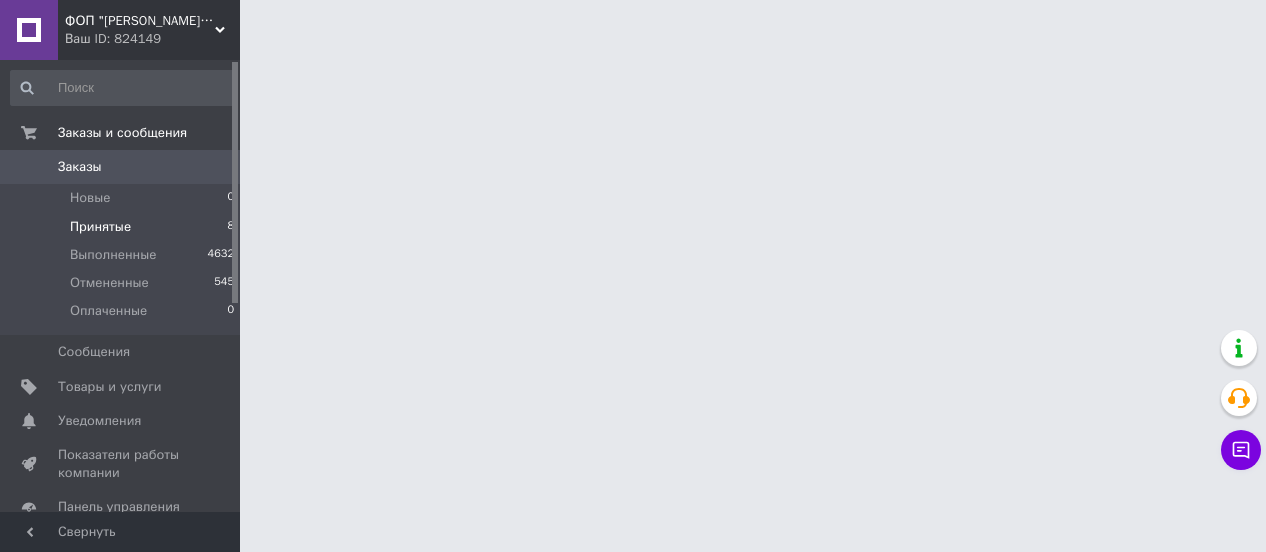 click on "Принятые" at bounding box center (100, 227) 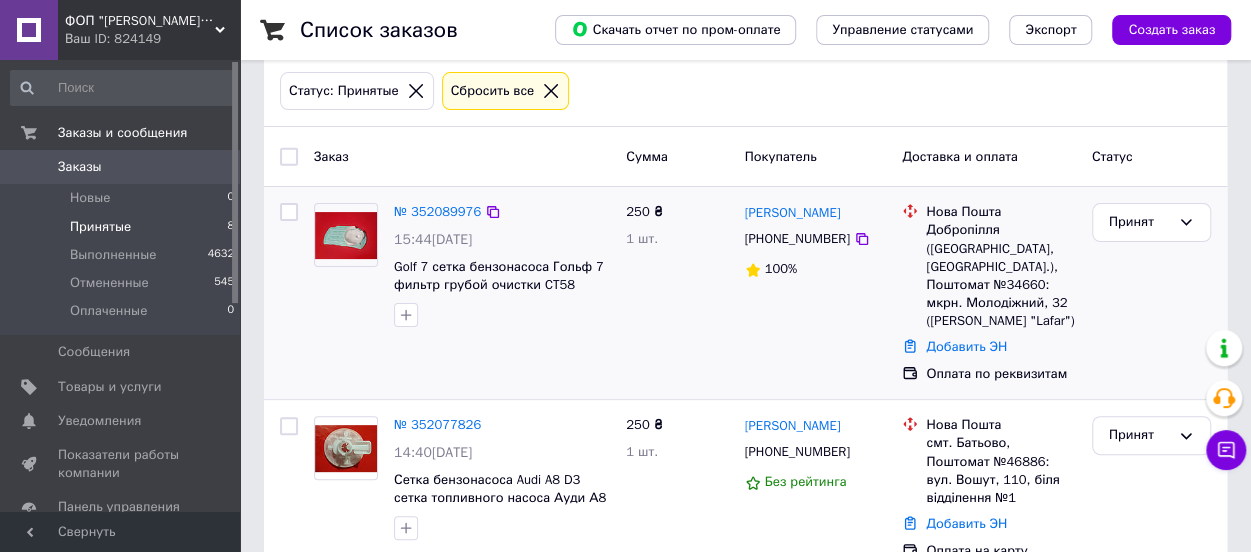 scroll, scrollTop: 0, scrollLeft: 0, axis: both 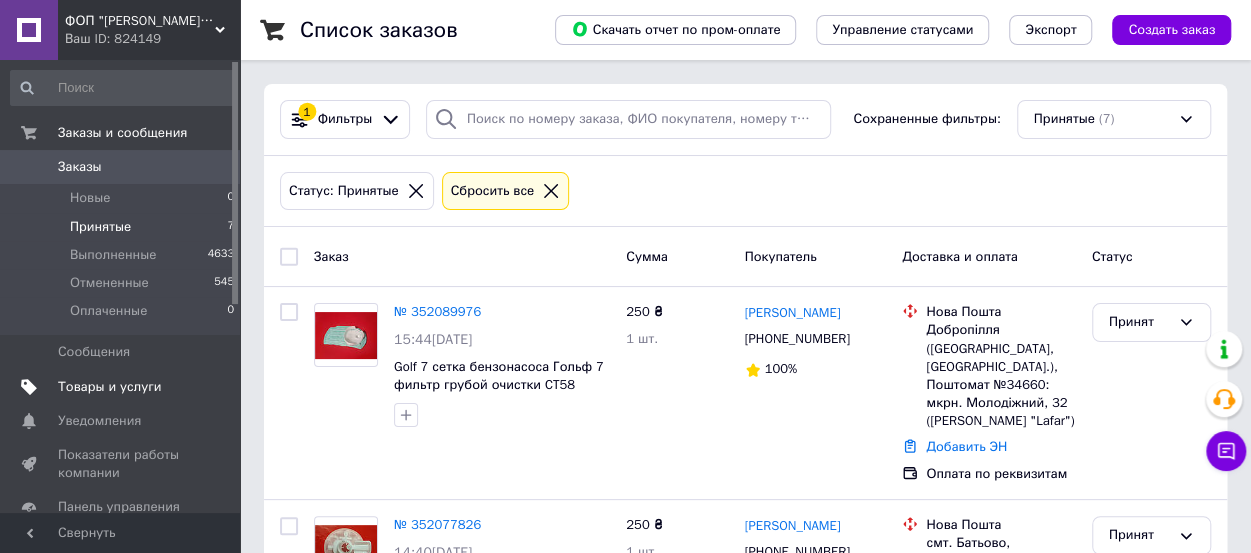 click on "Товары и услуги" at bounding box center [110, 387] 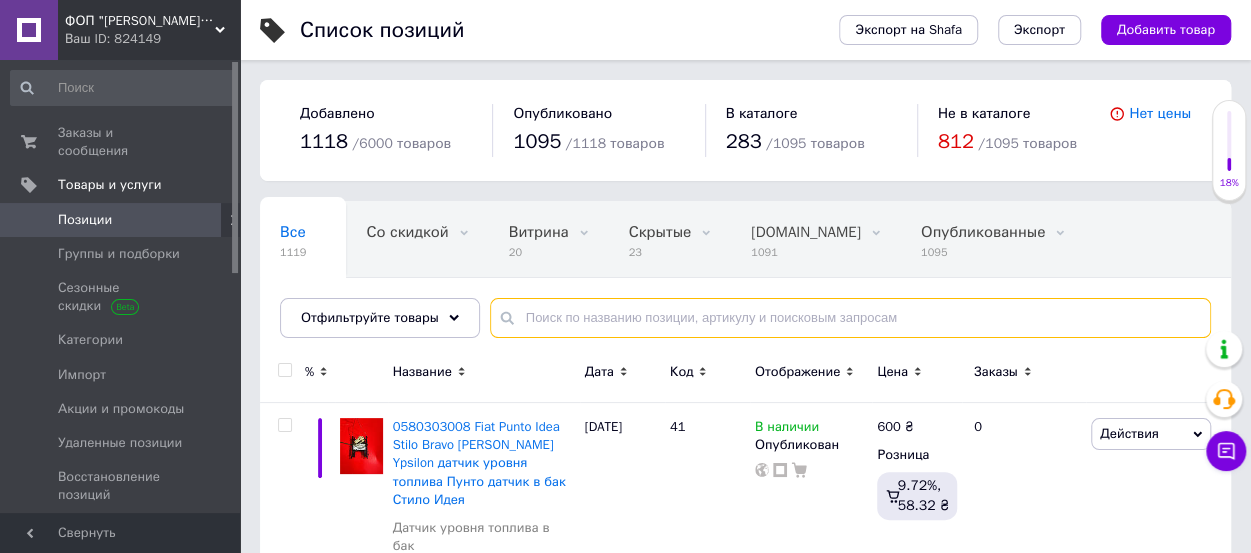 click at bounding box center (850, 318) 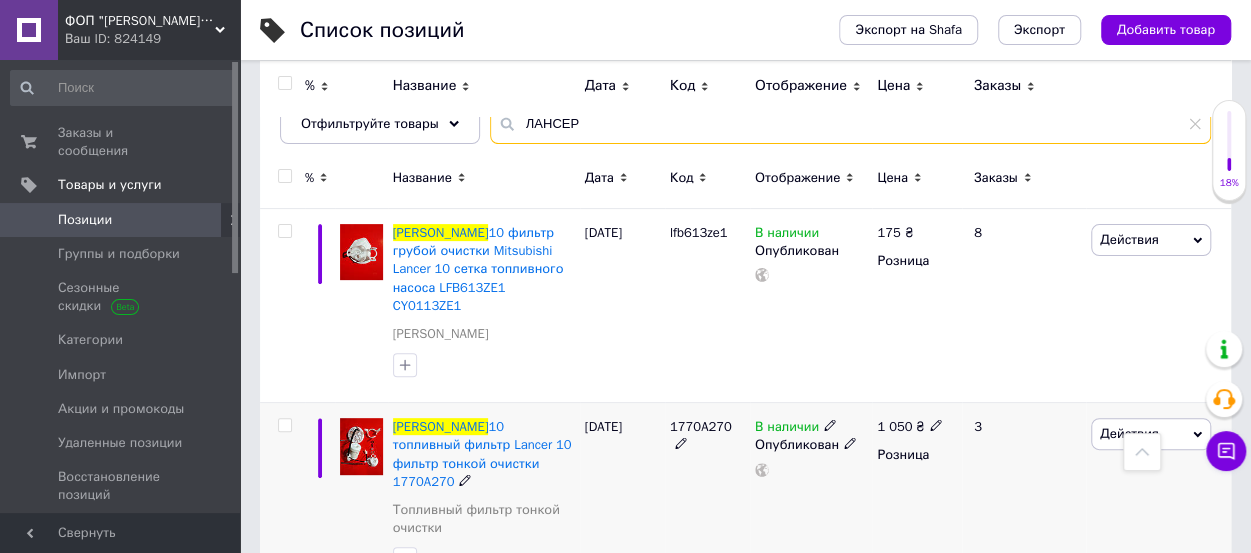scroll, scrollTop: 0, scrollLeft: 0, axis: both 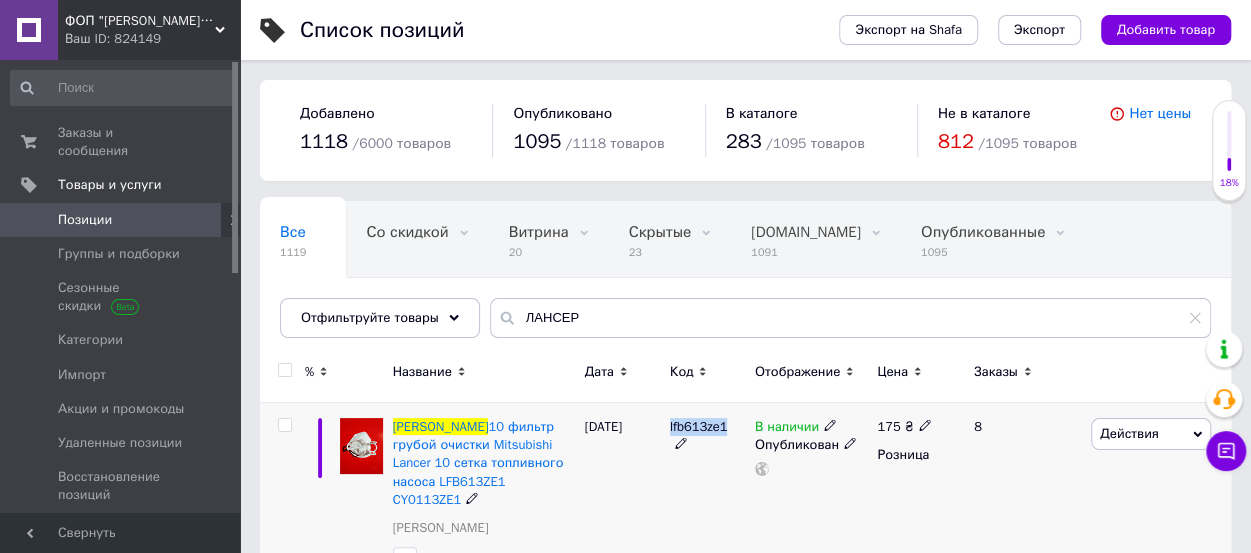 drag, startPoint x: 725, startPoint y: 423, endPoint x: 667, endPoint y: 427, distance: 58.137768 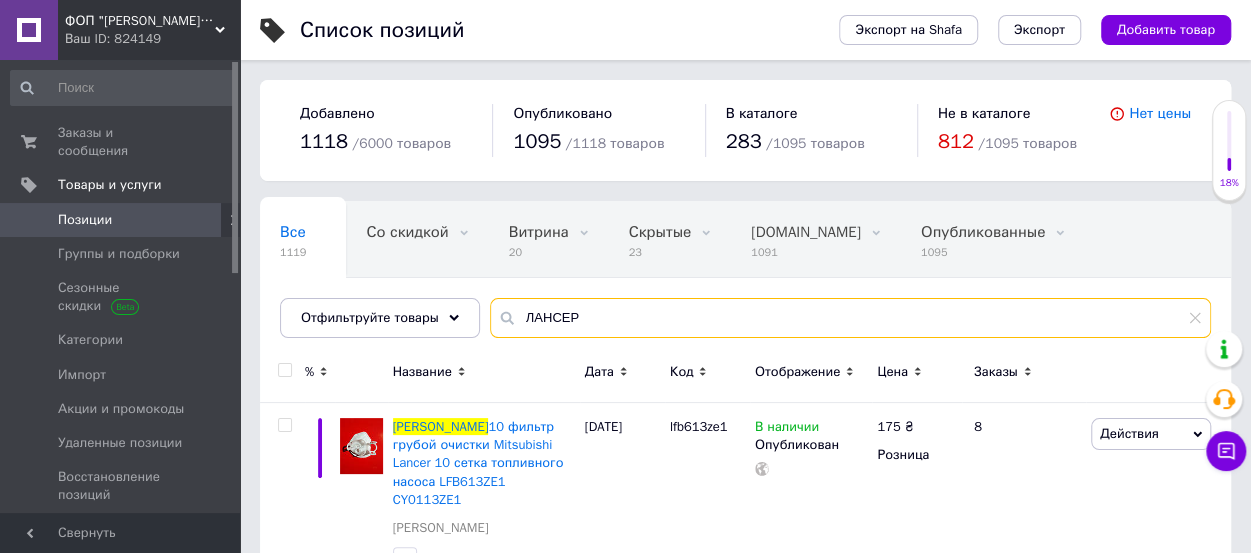 click on "ЛАНСЕР" at bounding box center [850, 318] 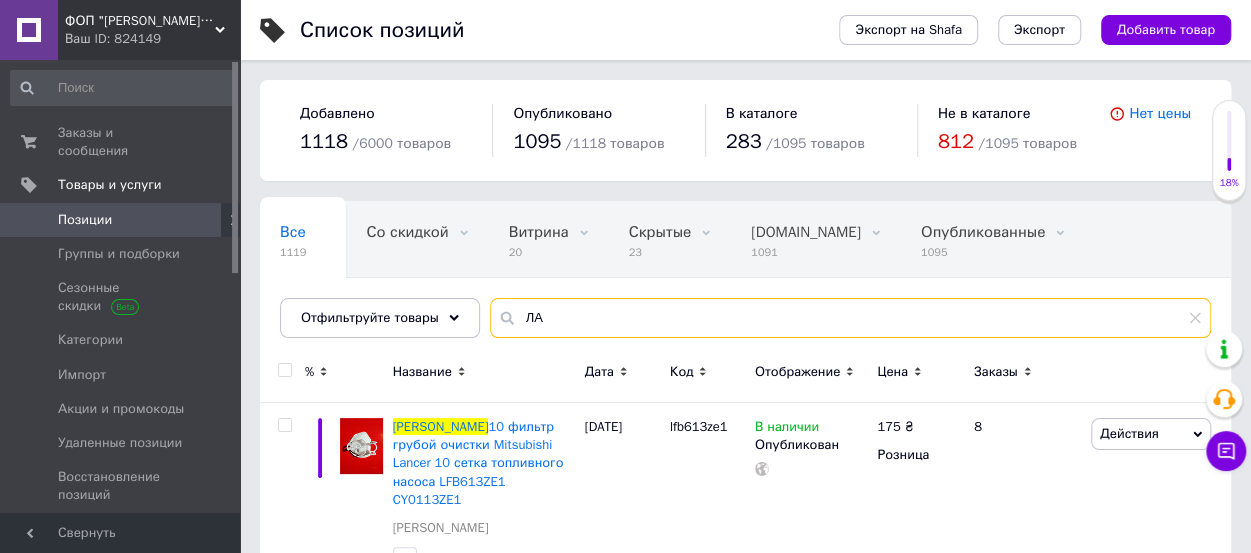 type on "Л" 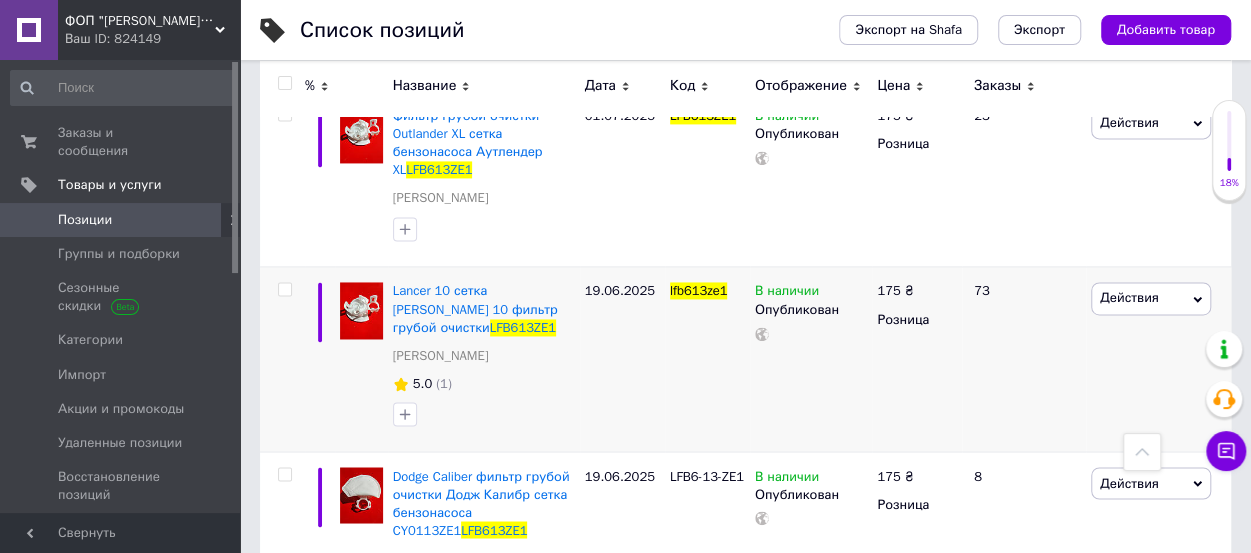 scroll, scrollTop: 1500, scrollLeft: 0, axis: vertical 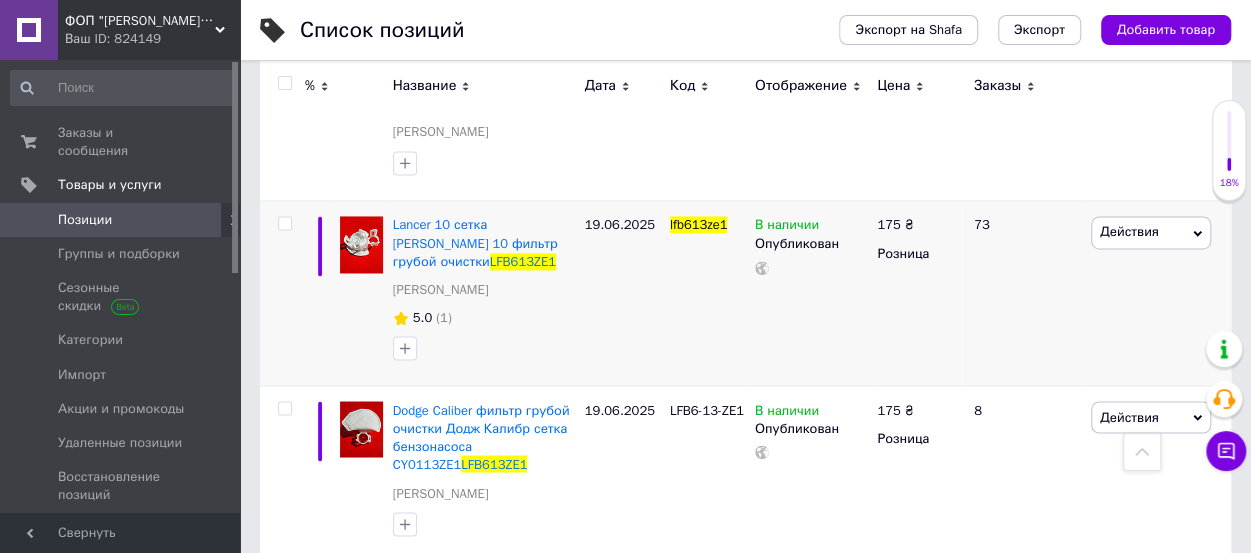 type on "lfb613ze1" 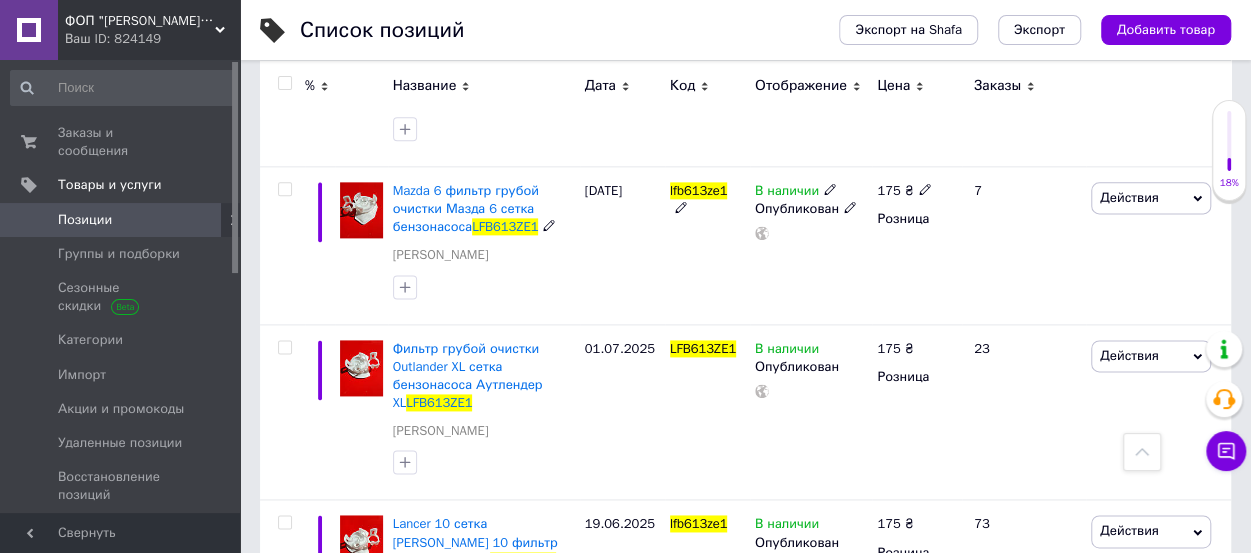scroll, scrollTop: 1200, scrollLeft: 0, axis: vertical 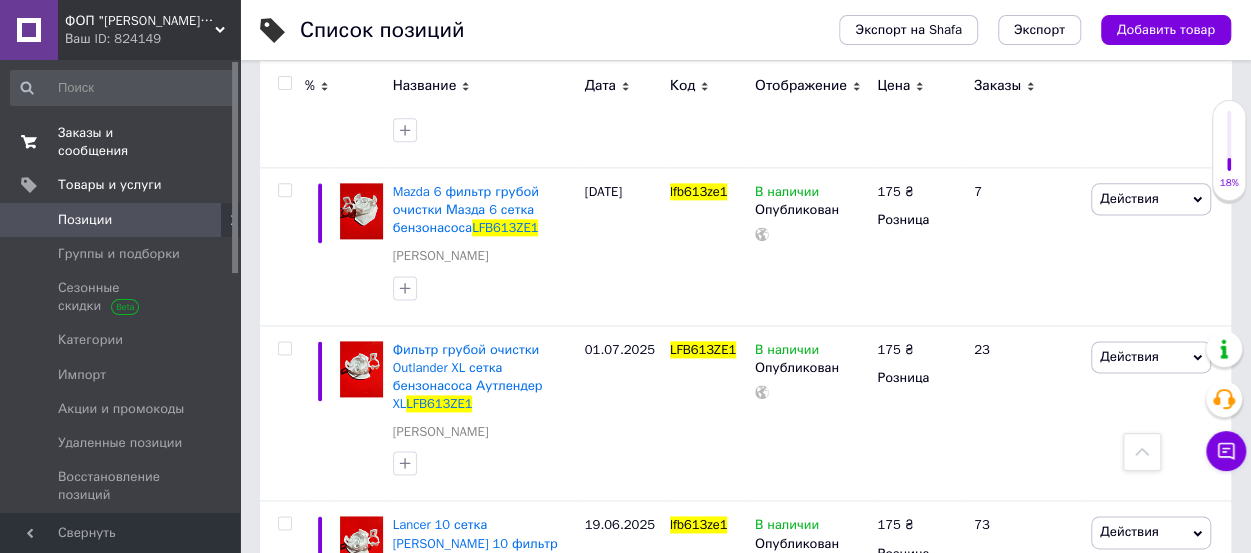 click on "Заказы и сообщения" at bounding box center (121, 142) 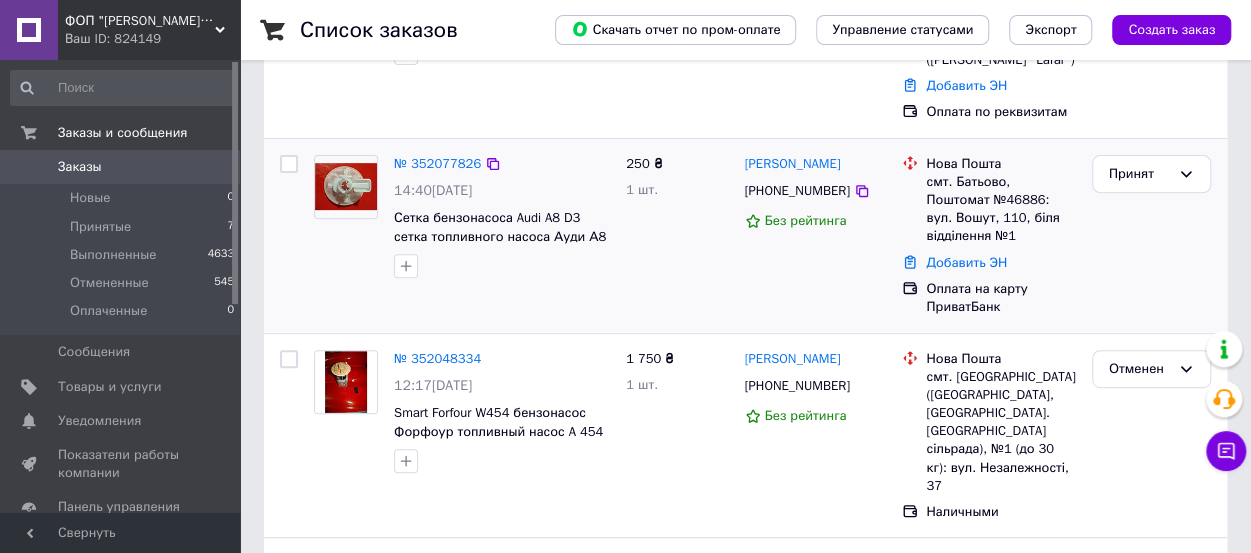 scroll, scrollTop: 300, scrollLeft: 0, axis: vertical 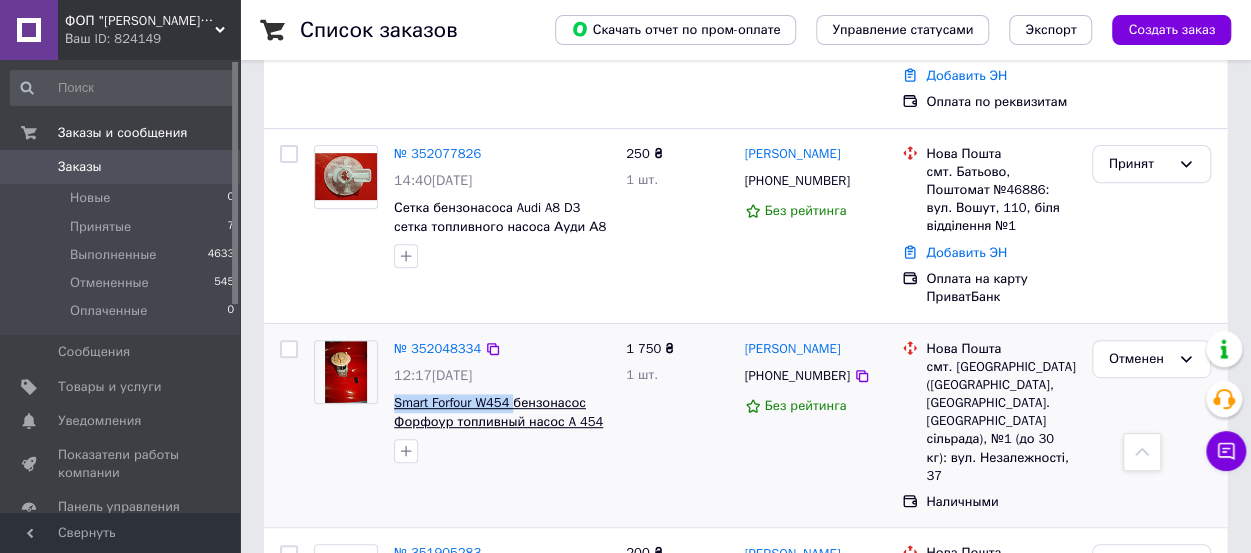 drag, startPoint x: 393, startPoint y: 379, endPoint x: 516, endPoint y: 379, distance: 123 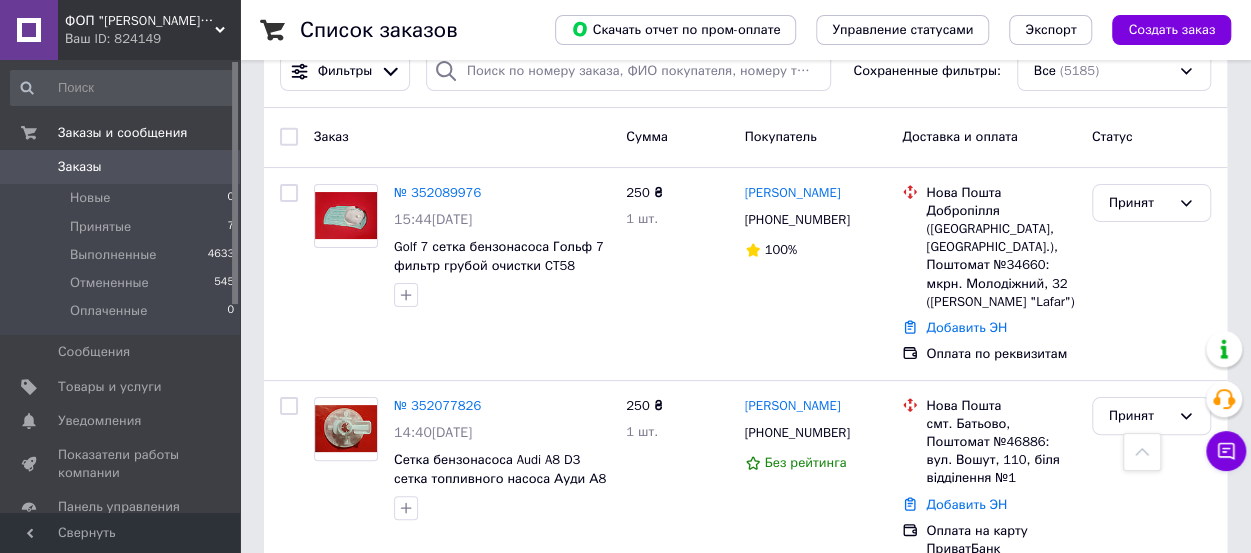 scroll, scrollTop: 0, scrollLeft: 0, axis: both 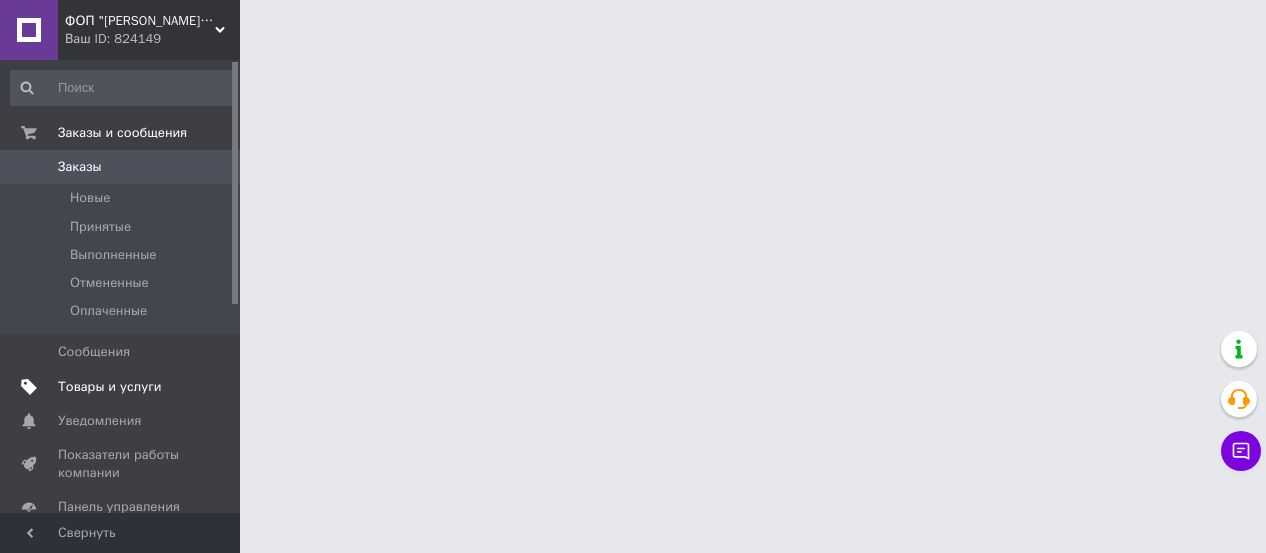 click on "Товары и услуги" at bounding box center (110, 387) 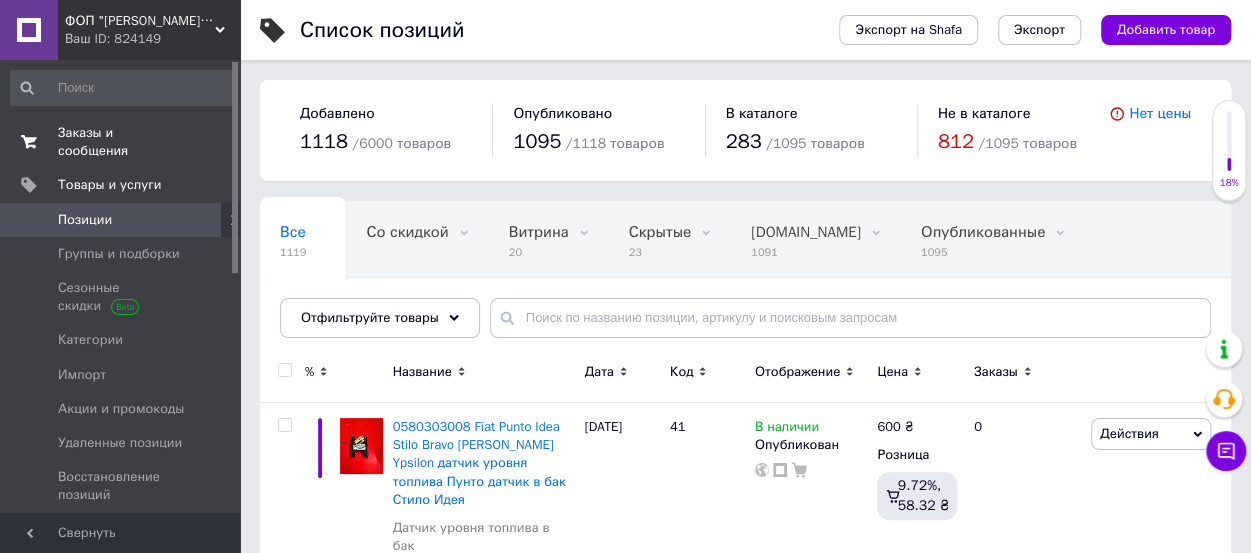 click on "Заказы и сообщения" at bounding box center [121, 142] 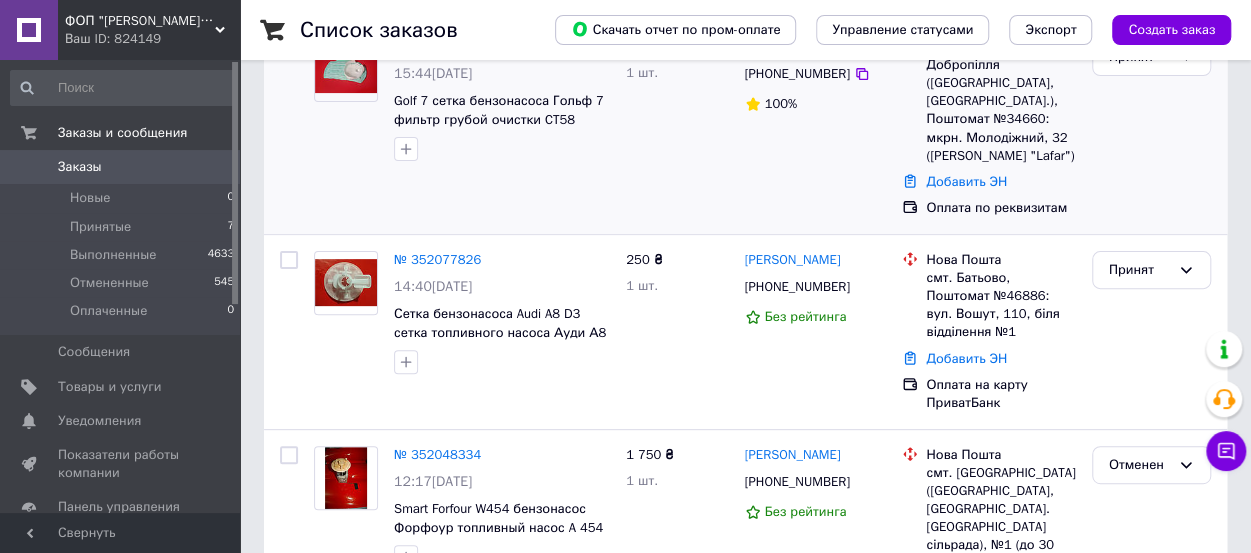 scroll, scrollTop: 200, scrollLeft: 0, axis: vertical 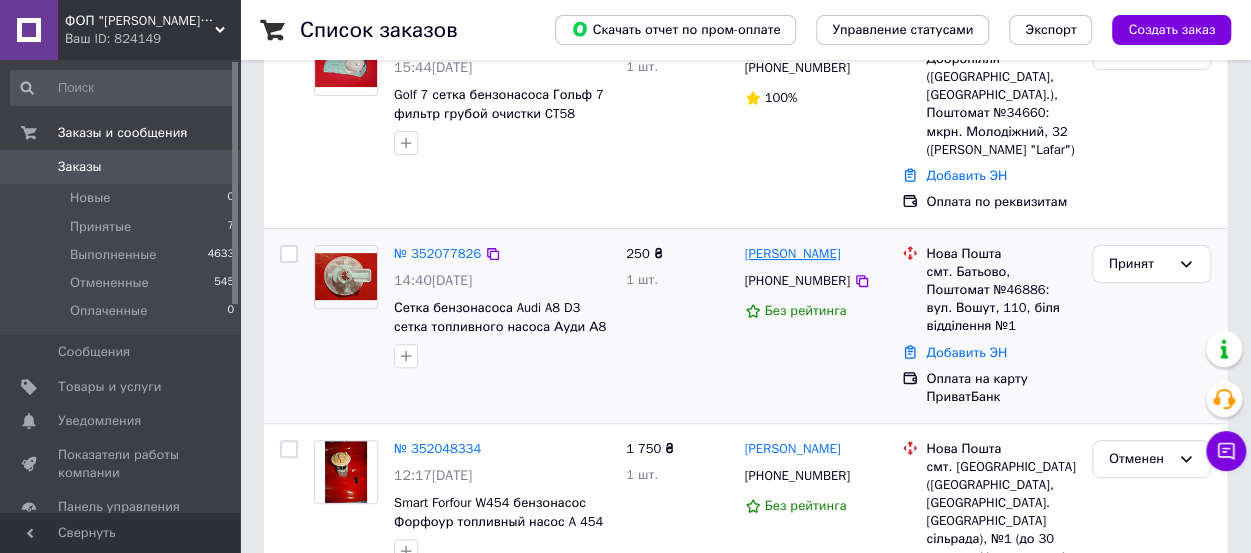 click on "[PERSON_NAME]" at bounding box center [793, 254] 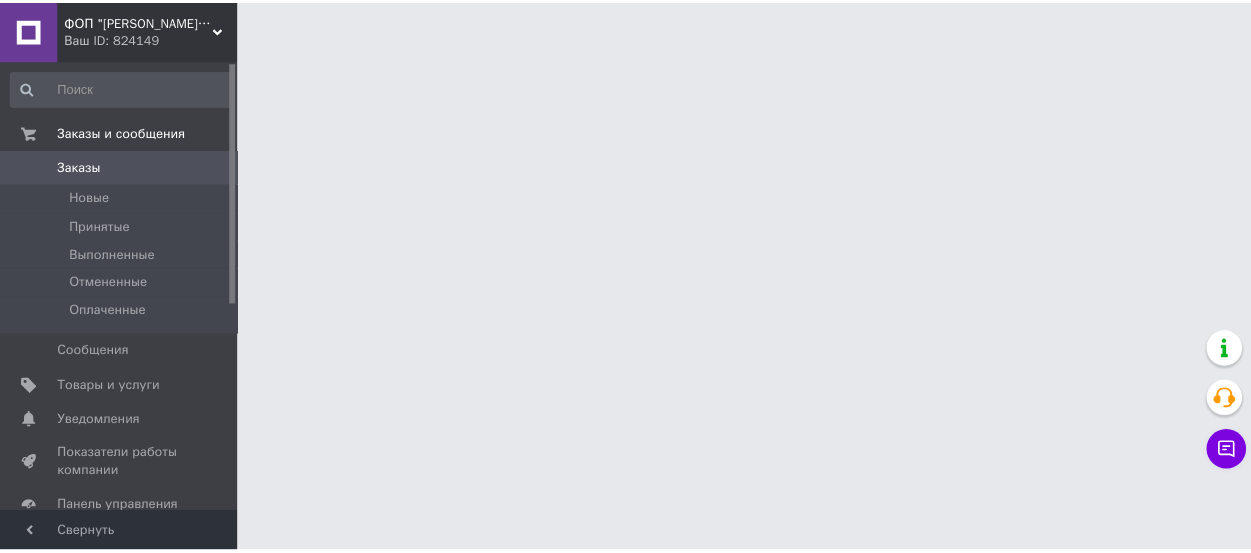 scroll, scrollTop: 0, scrollLeft: 0, axis: both 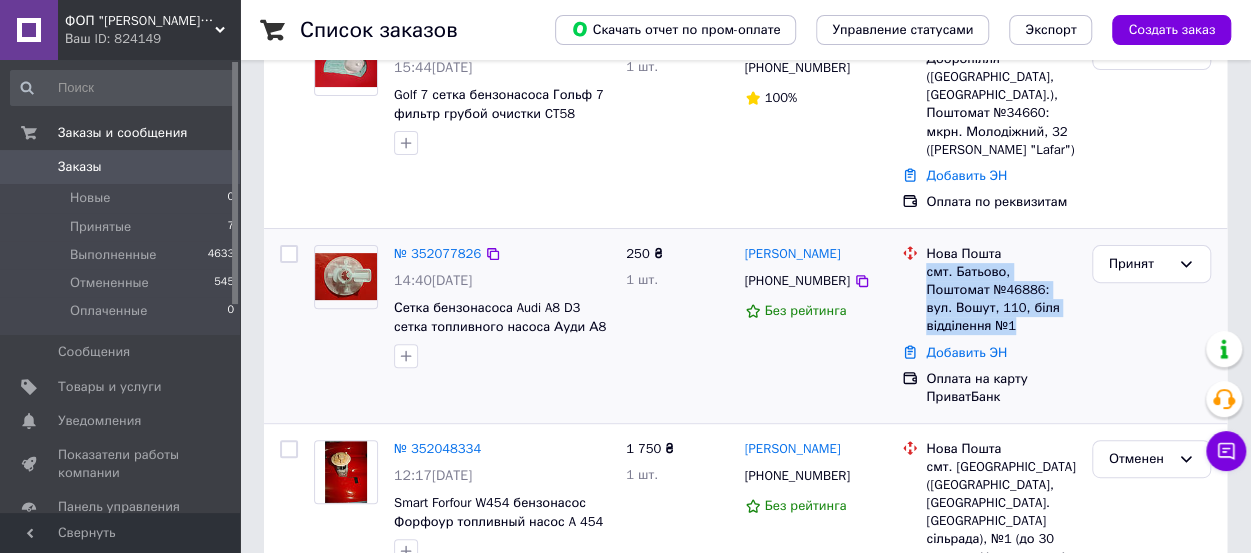 drag, startPoint x: 926, startPoint y: 271, endPoint x: 1082, endPoint y: 301, distance: 158.85843 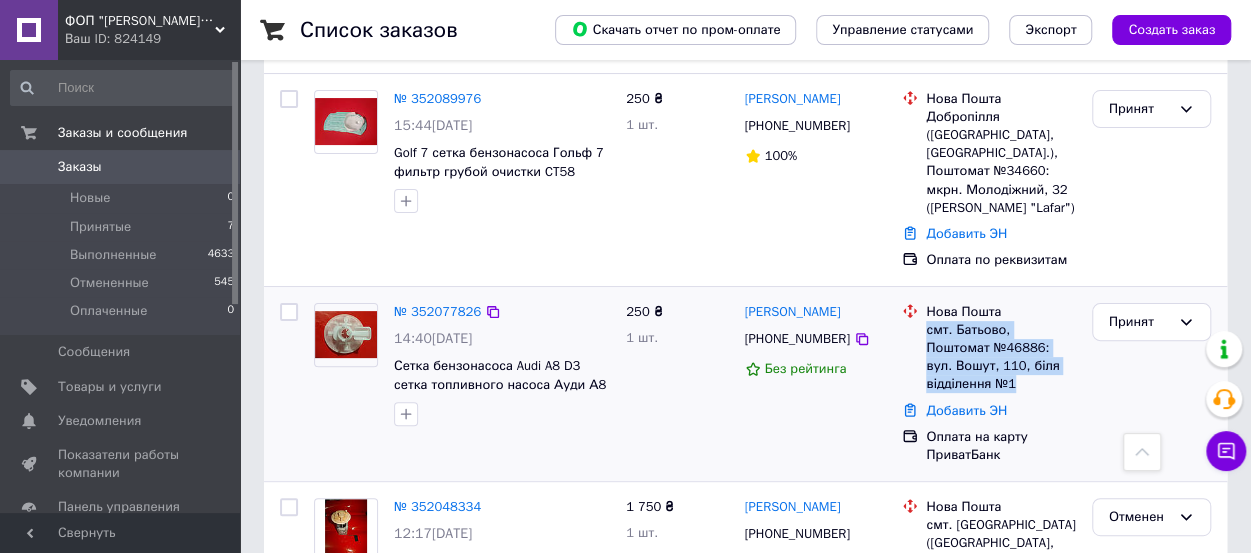 scroll, scrollTop: 0, scrollLeft: 0, axis: both 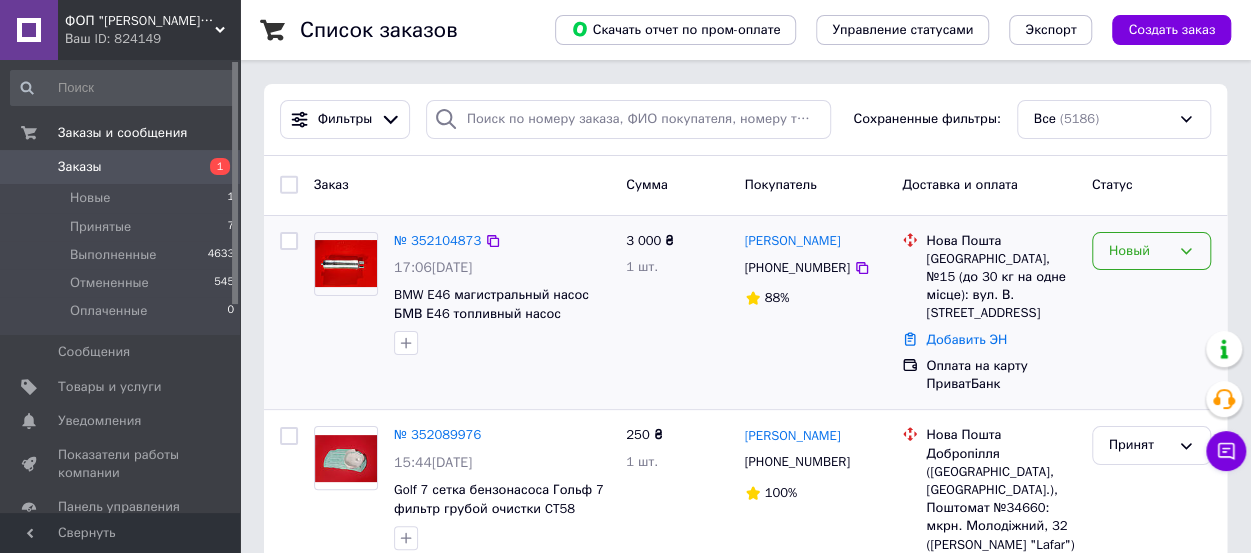 click on "Новый" at bounding box center (1151, 251) 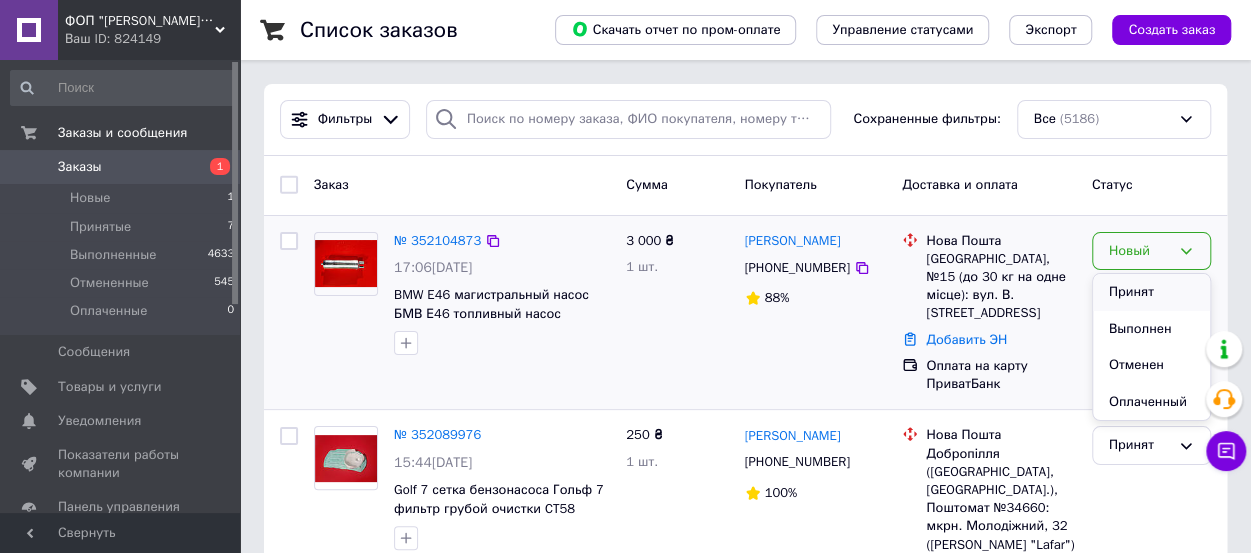 click on "Принят" at bounding box center (1151, 292) 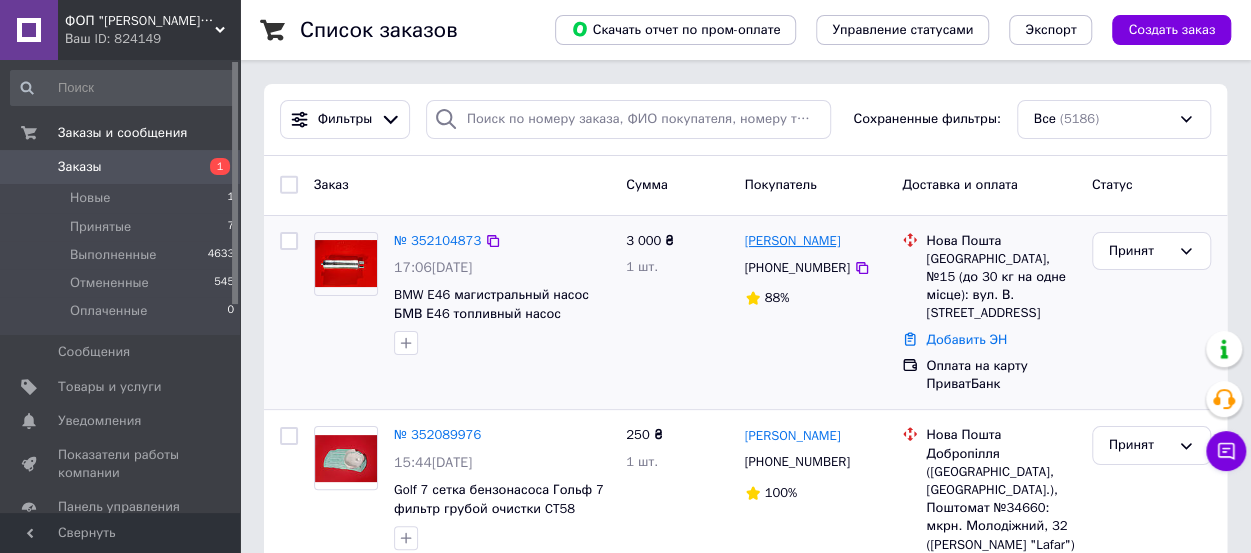 click on "[PERSON_NAME]" at bounding box center [793, 241] 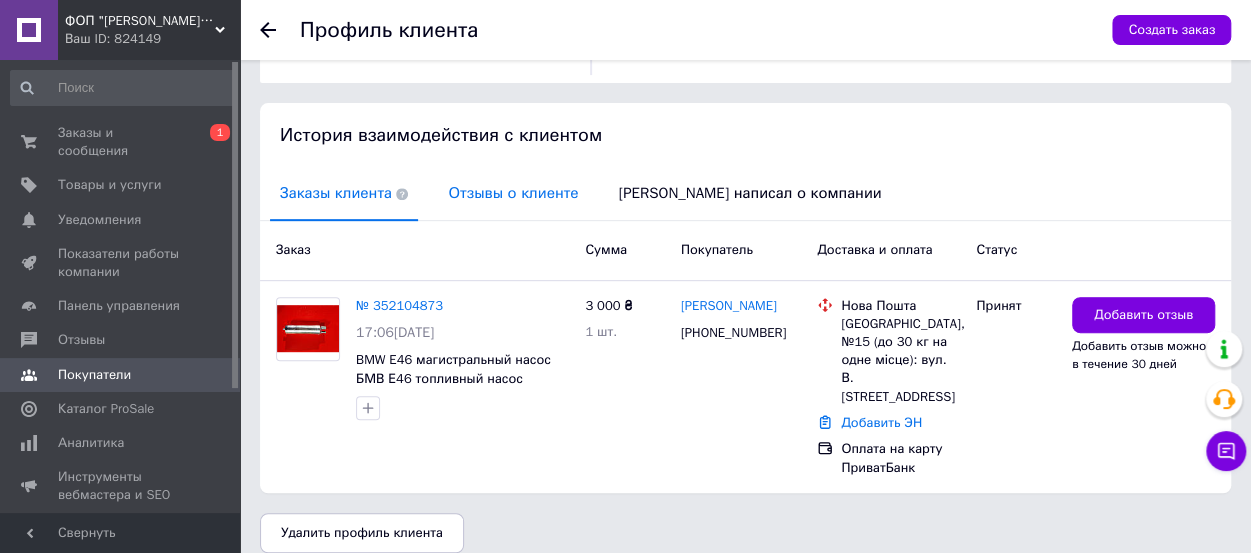 click on "Отзывы о клиенте" at bounding box center [513, 193] 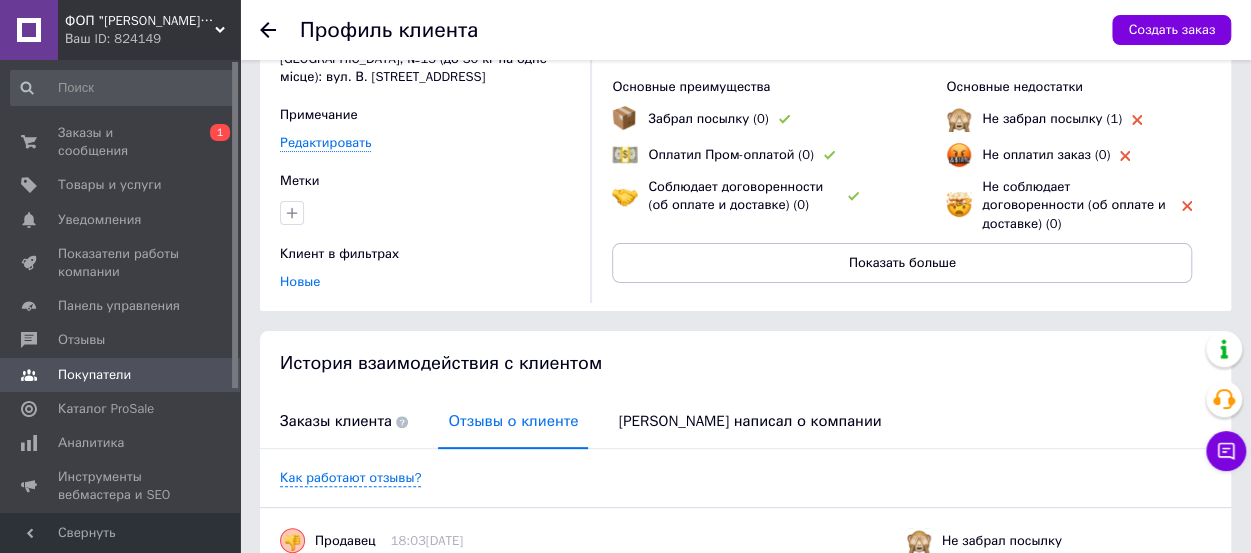scroll, scrollTop: 0, scrollLeft: 0, axis: both 